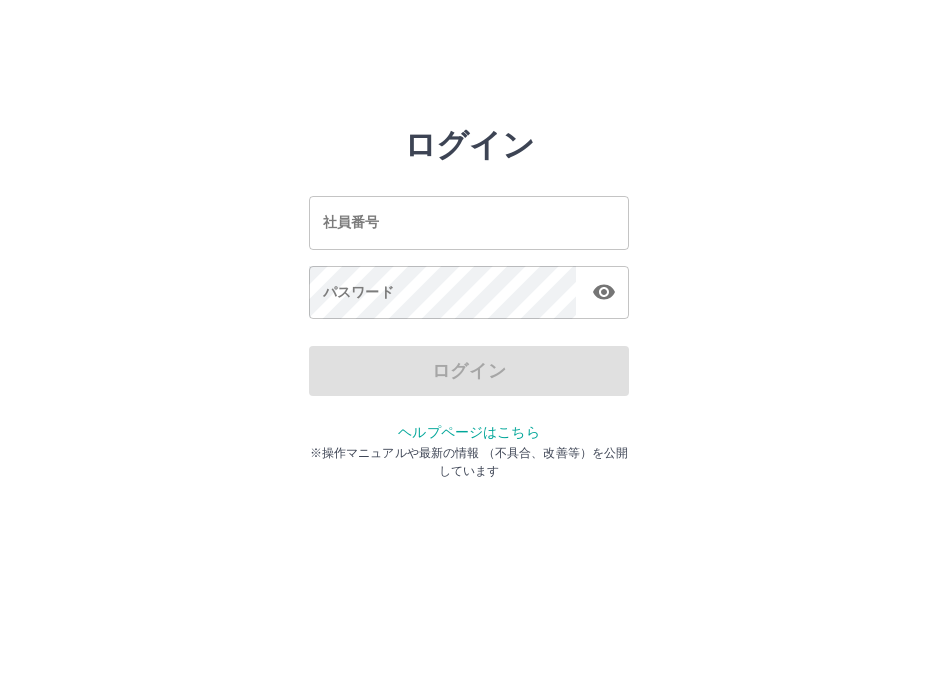 scroll, scrollTop: 0, scrollLeft: 0, axis: both 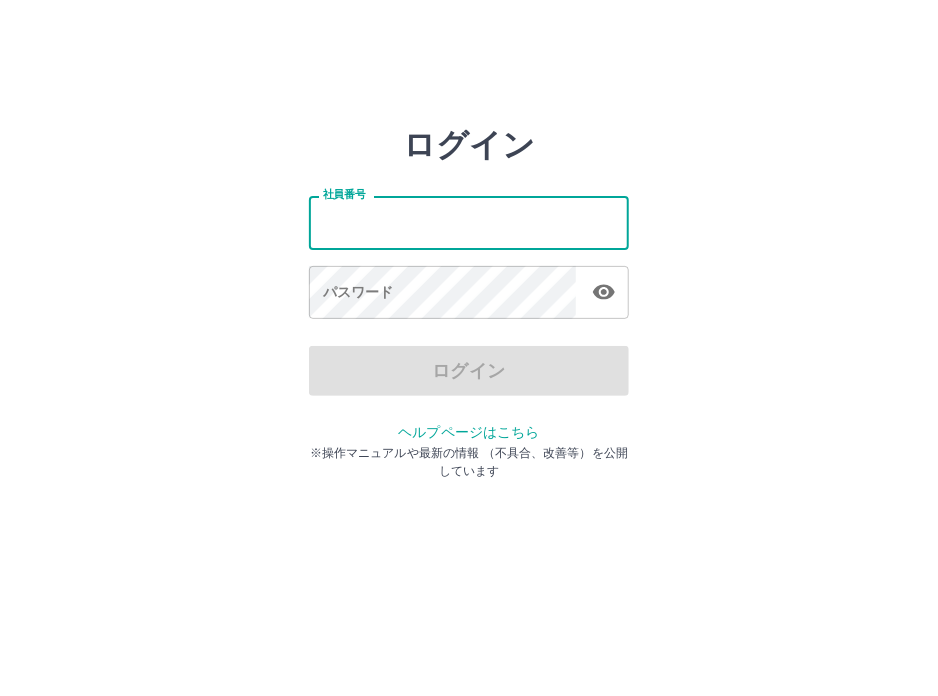 click on "社員番号" at bounding box center (469, 222) 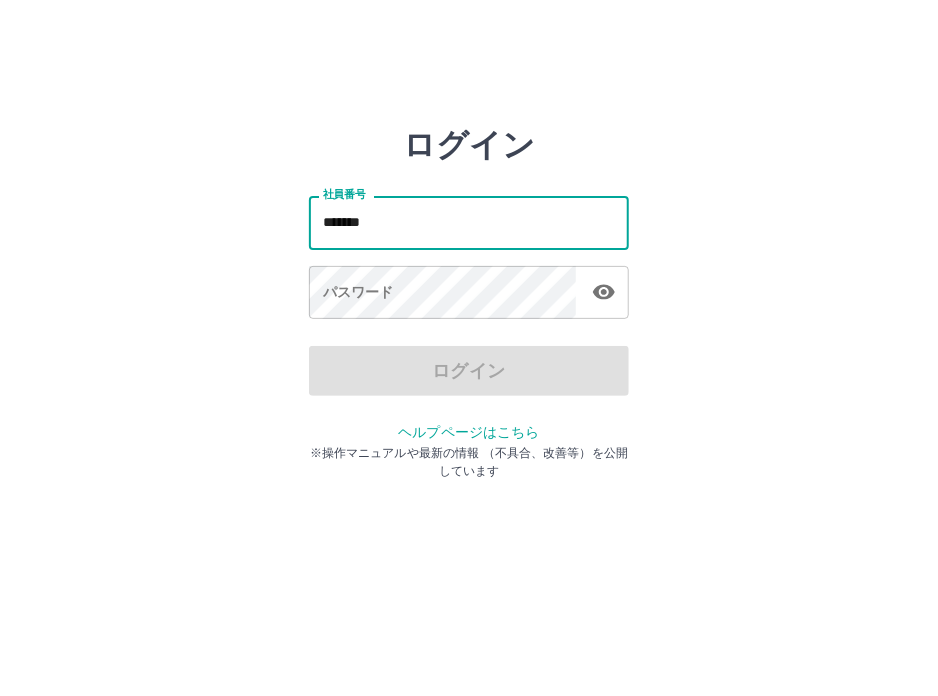 type on "*******" 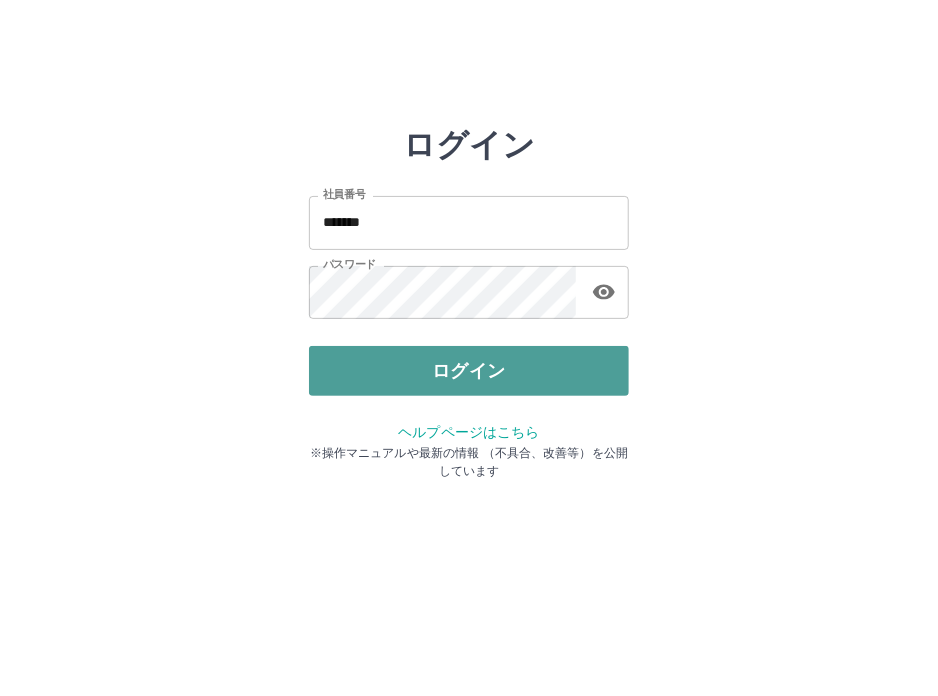 click on "ログイン" at bounding box center (469, 371) 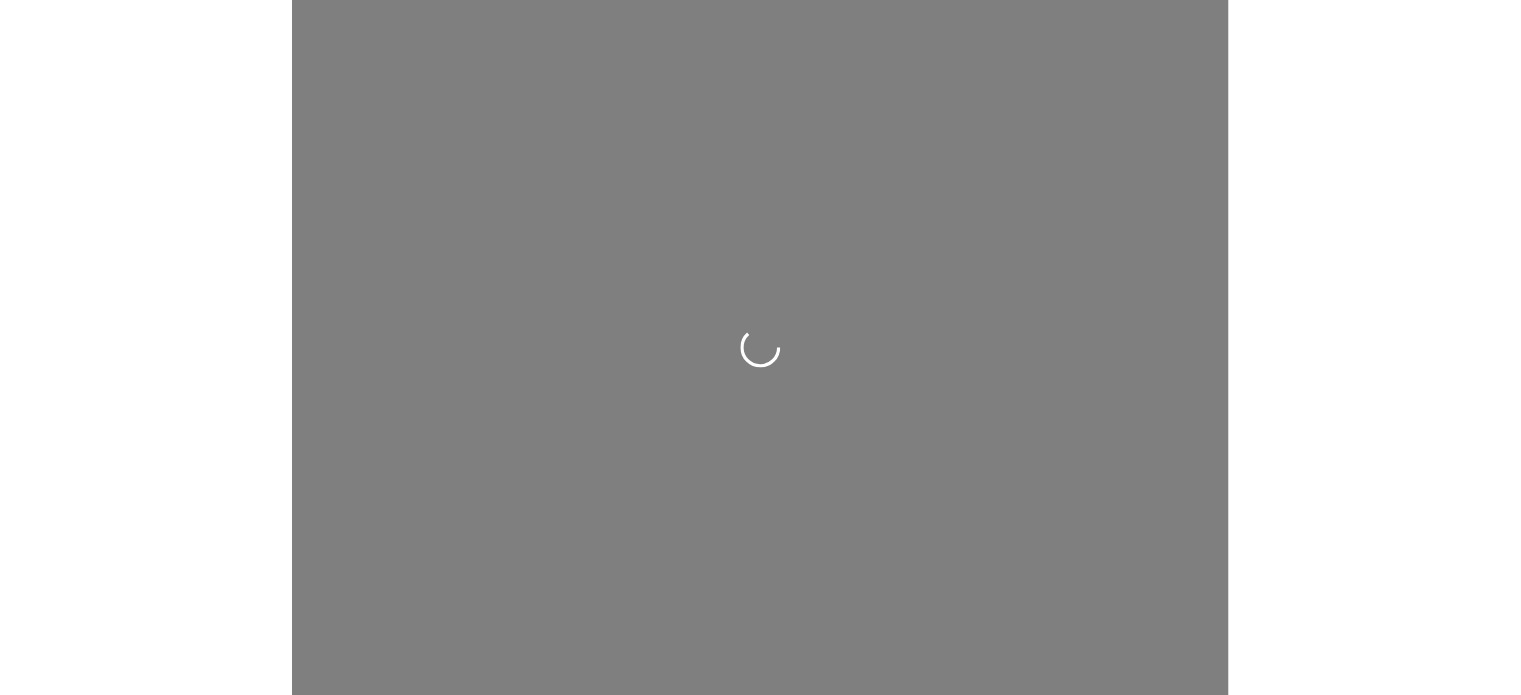 scroll, scrollTop: 0, scrollLeft: 0, axis: both 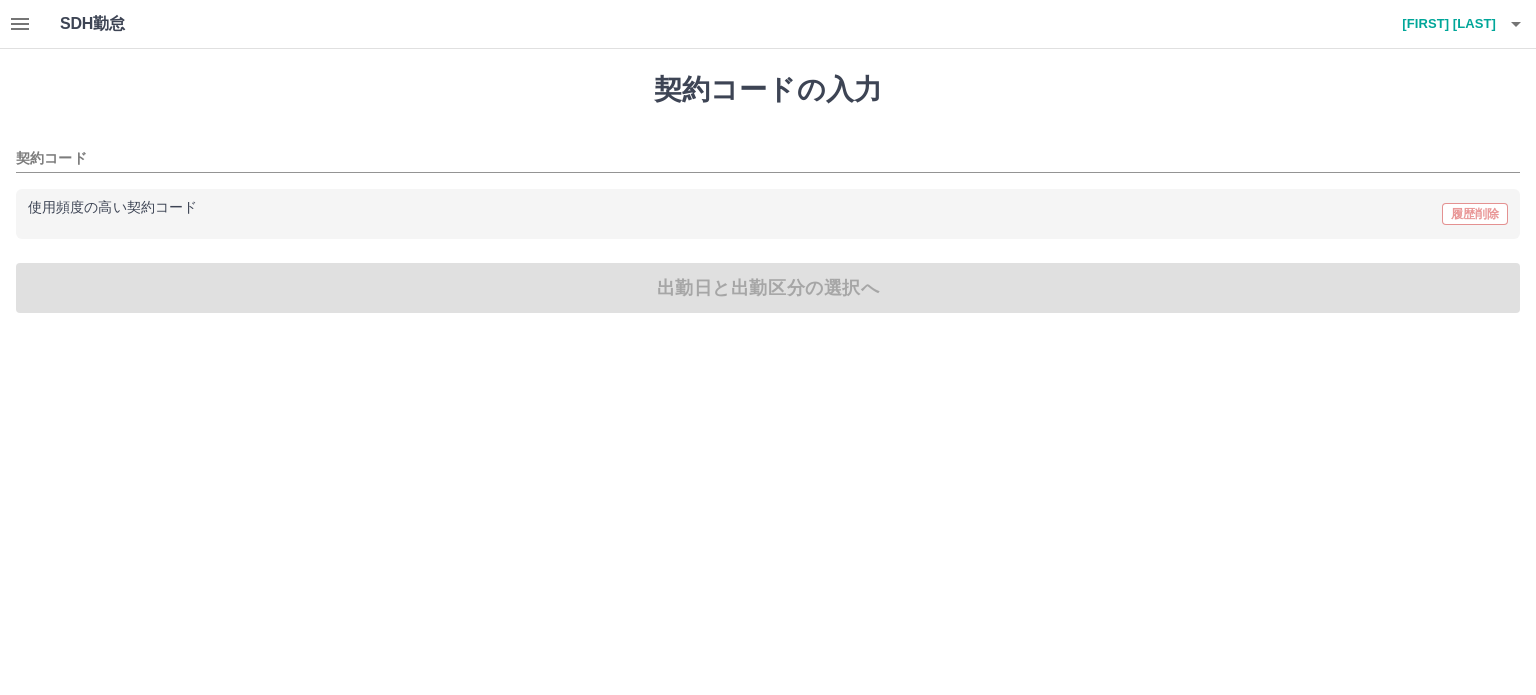 click on "使用頻度の高い契約コード" at bounding box center (112, 208) 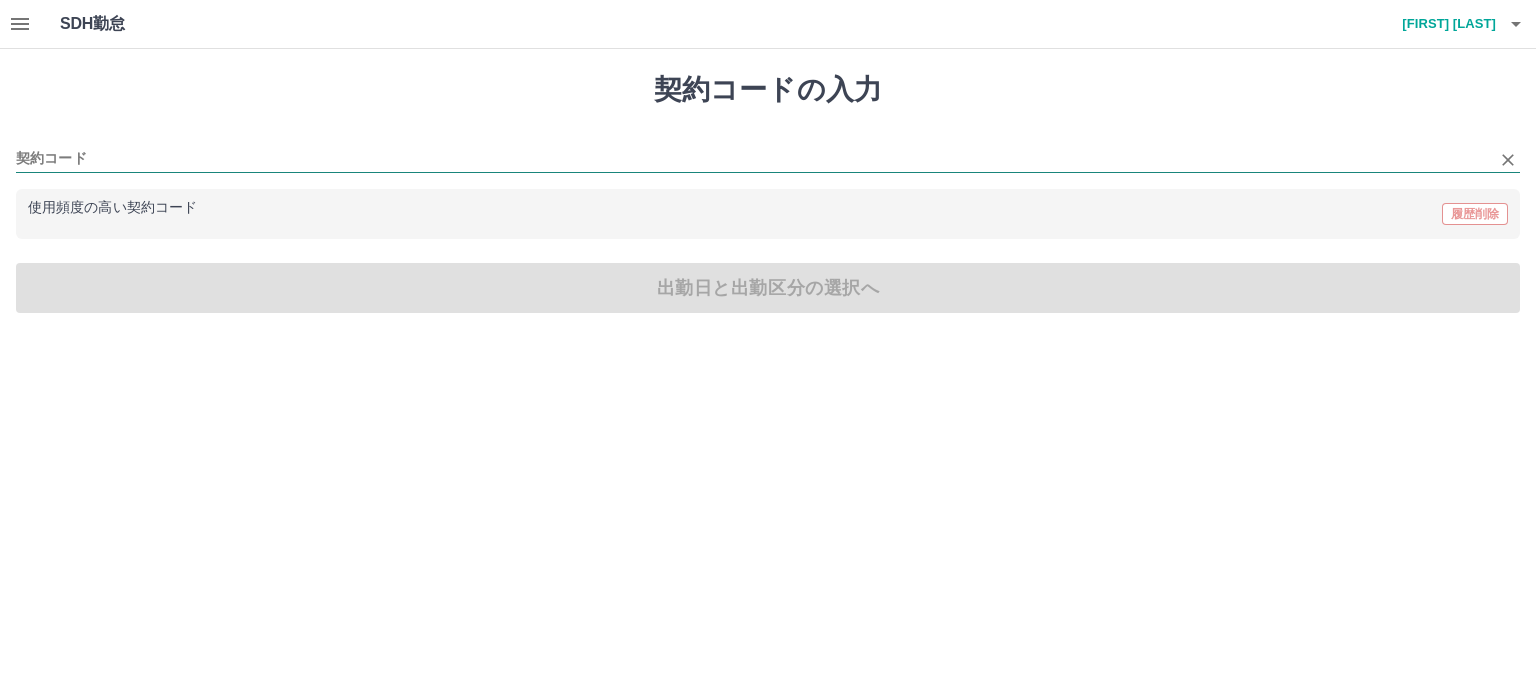 click on "契約コード" at bounding box center [753, 159] 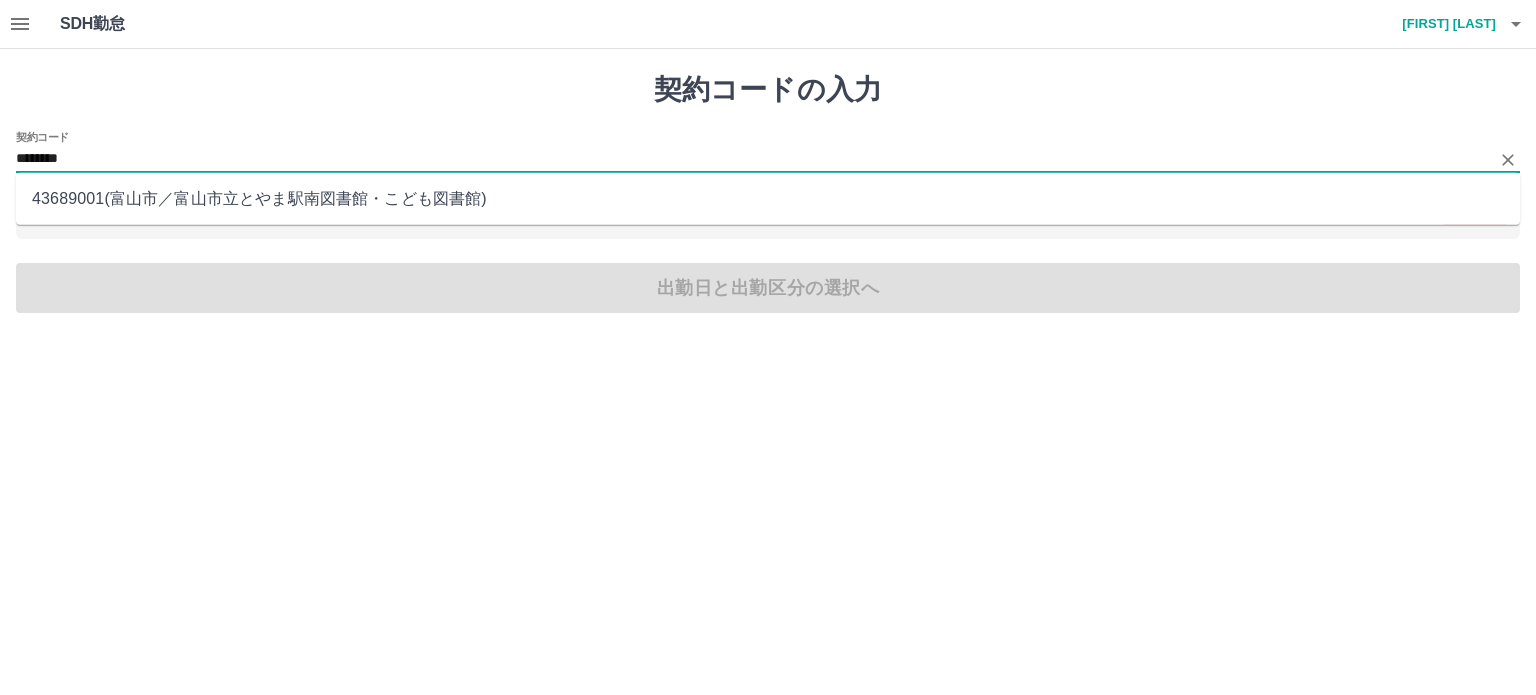 type on "********" 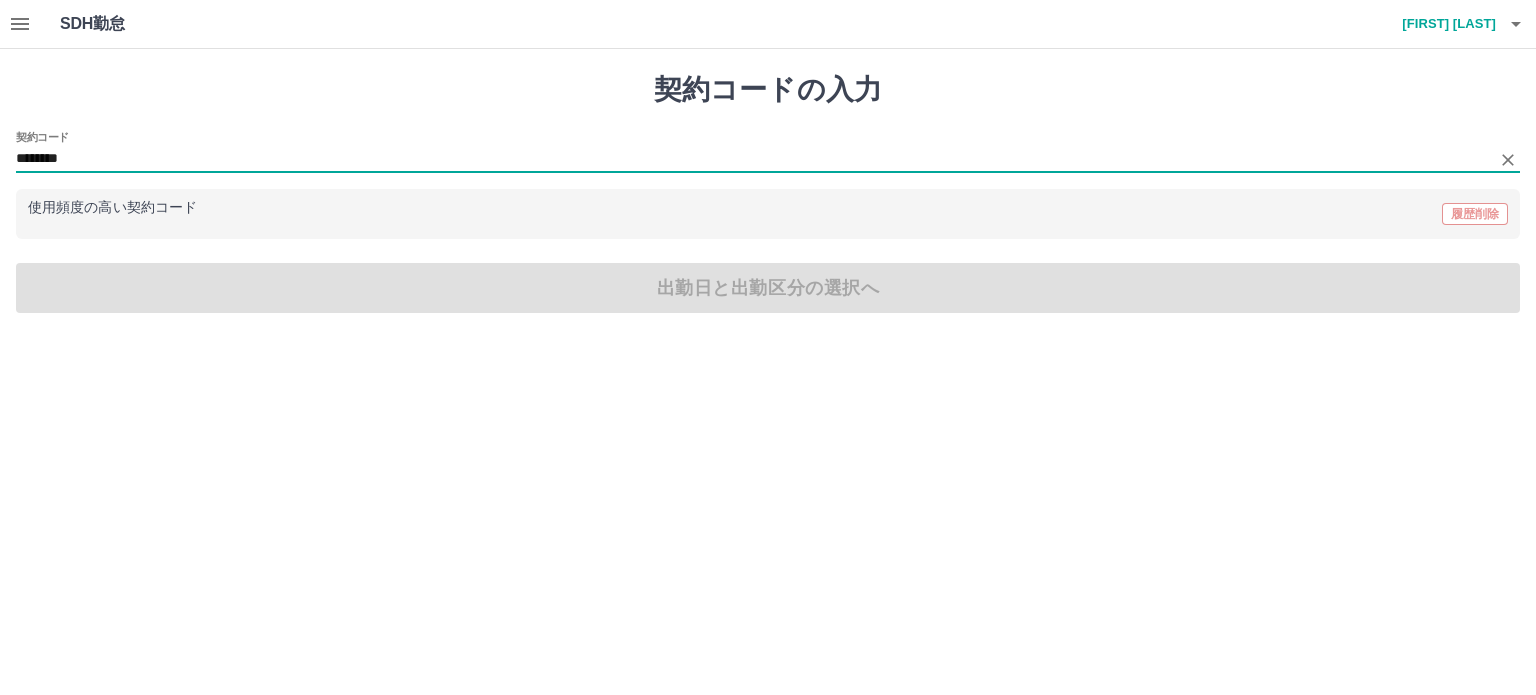 click on "使用頻度の高い契約コード" at bounding box center (112, 208) 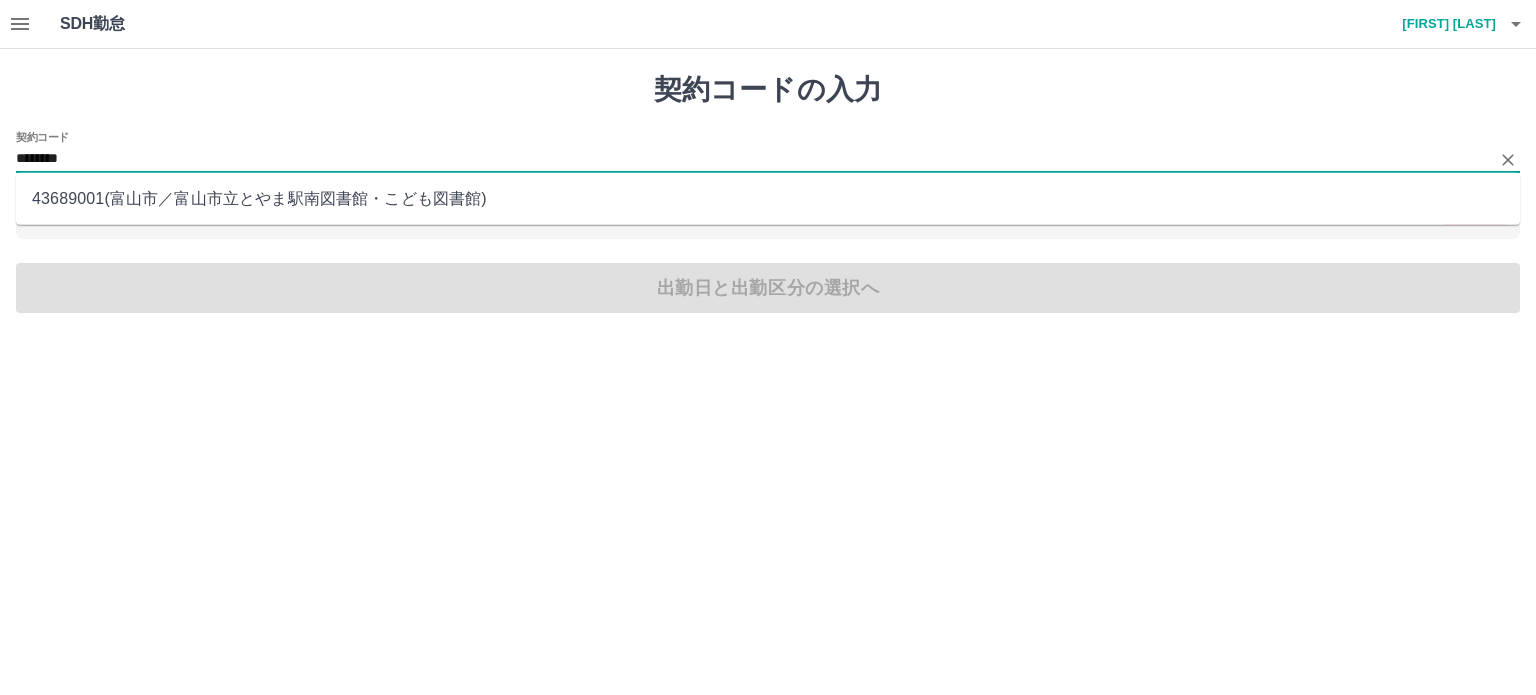 click on "********" at bounding box center (753, 159) 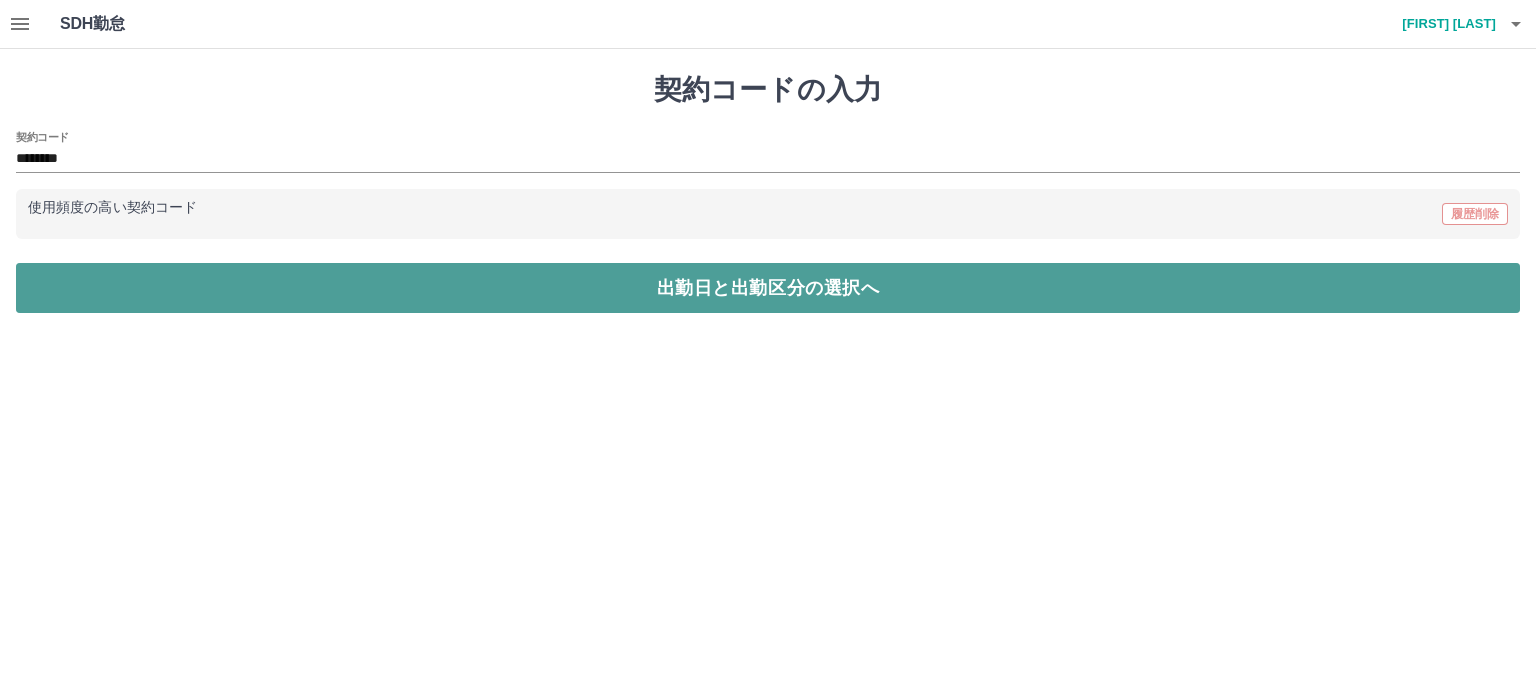click on "出勤日と出勤区分の選択へ" at bounding box center (768, 288) 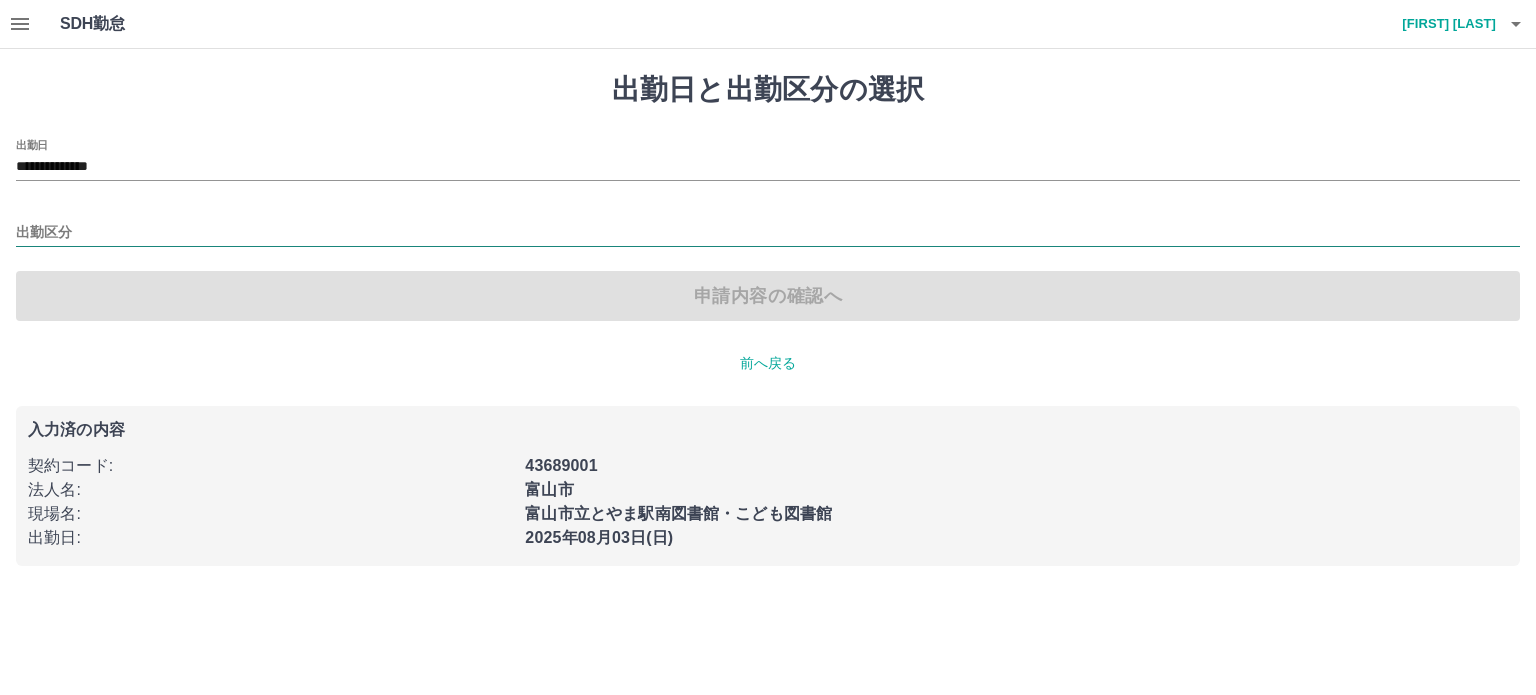 drag, startPoint x: 46, startPoint y: 233, endPoint x: 36, endPoint y: 230, distance: 10.440307 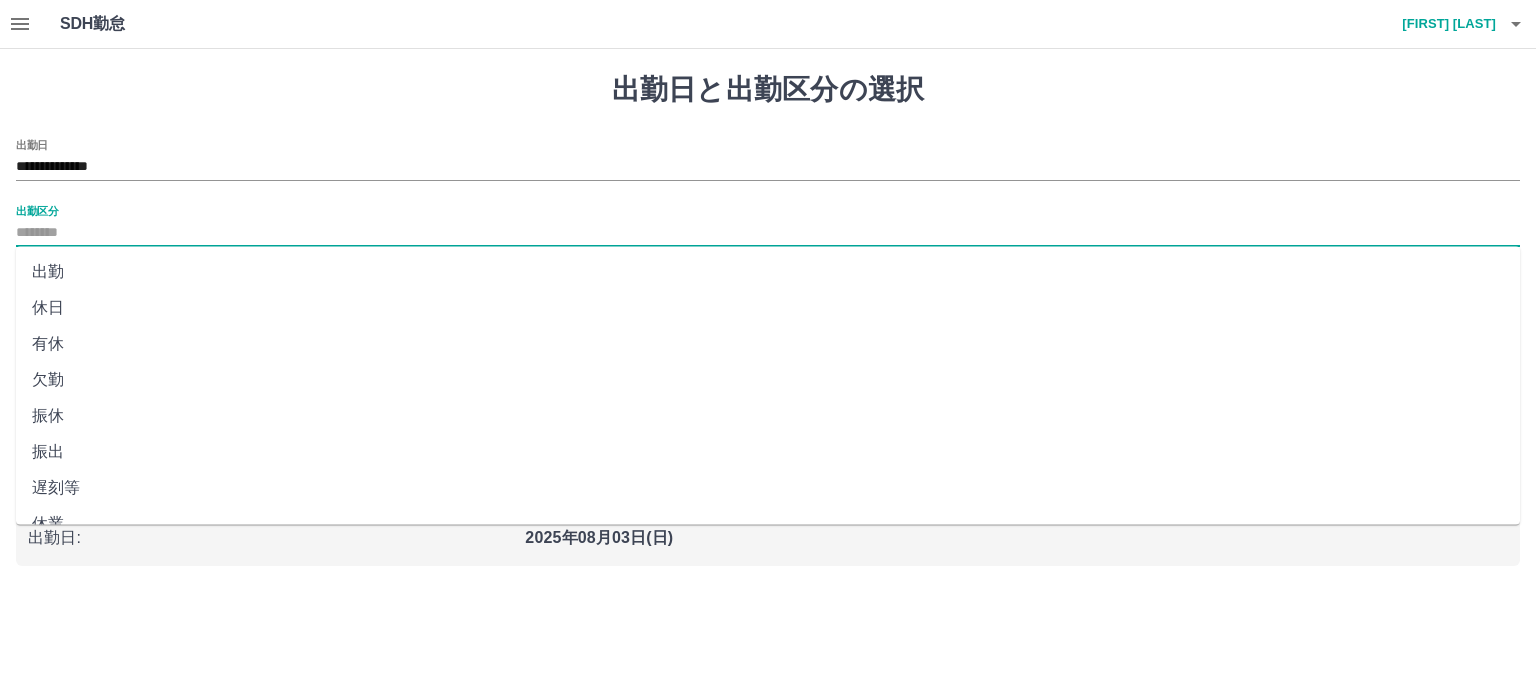 click on "出勤" at bounding box center [768, 272] 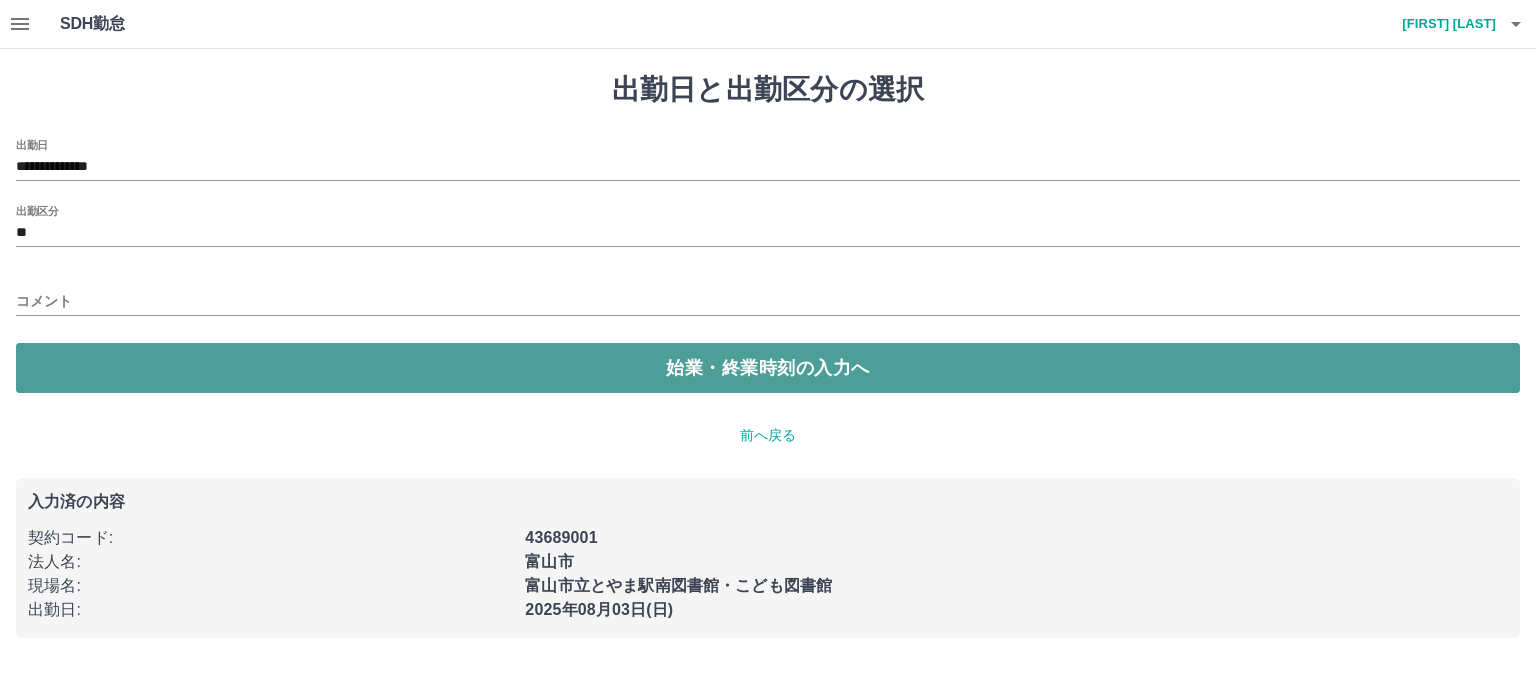 click on "始業・終業時刻の入力へ" at bounding box center (768, 368) 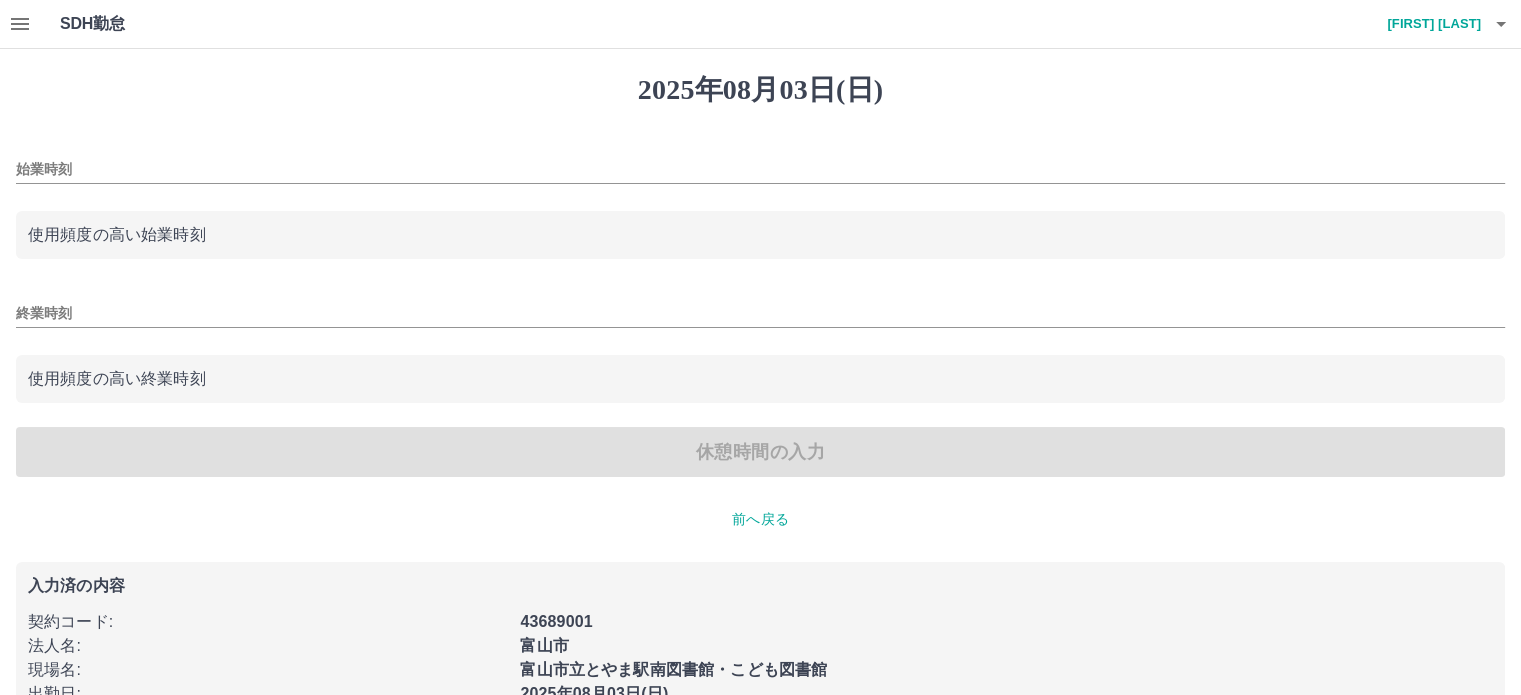 click on "使用頻度の高い始業時刻" at bounding box center [760, 235] 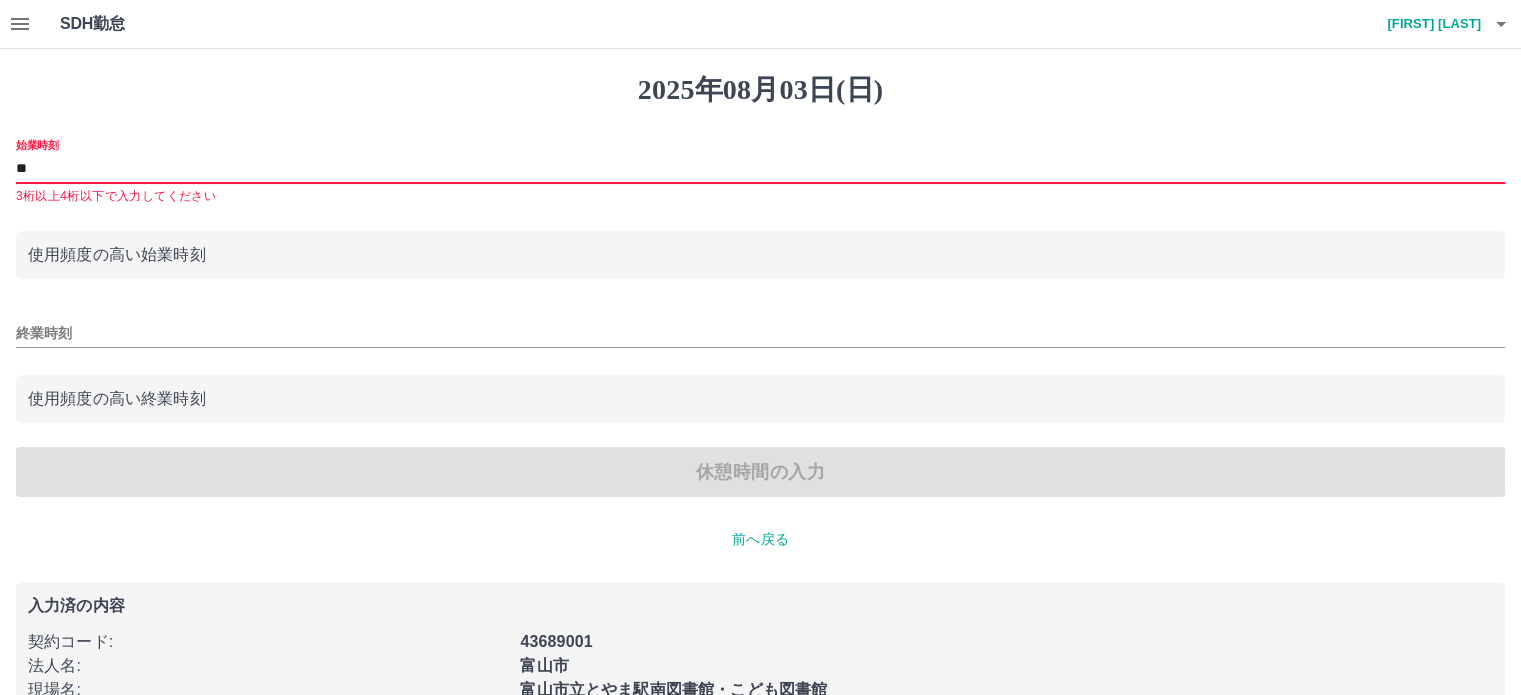type on "*" 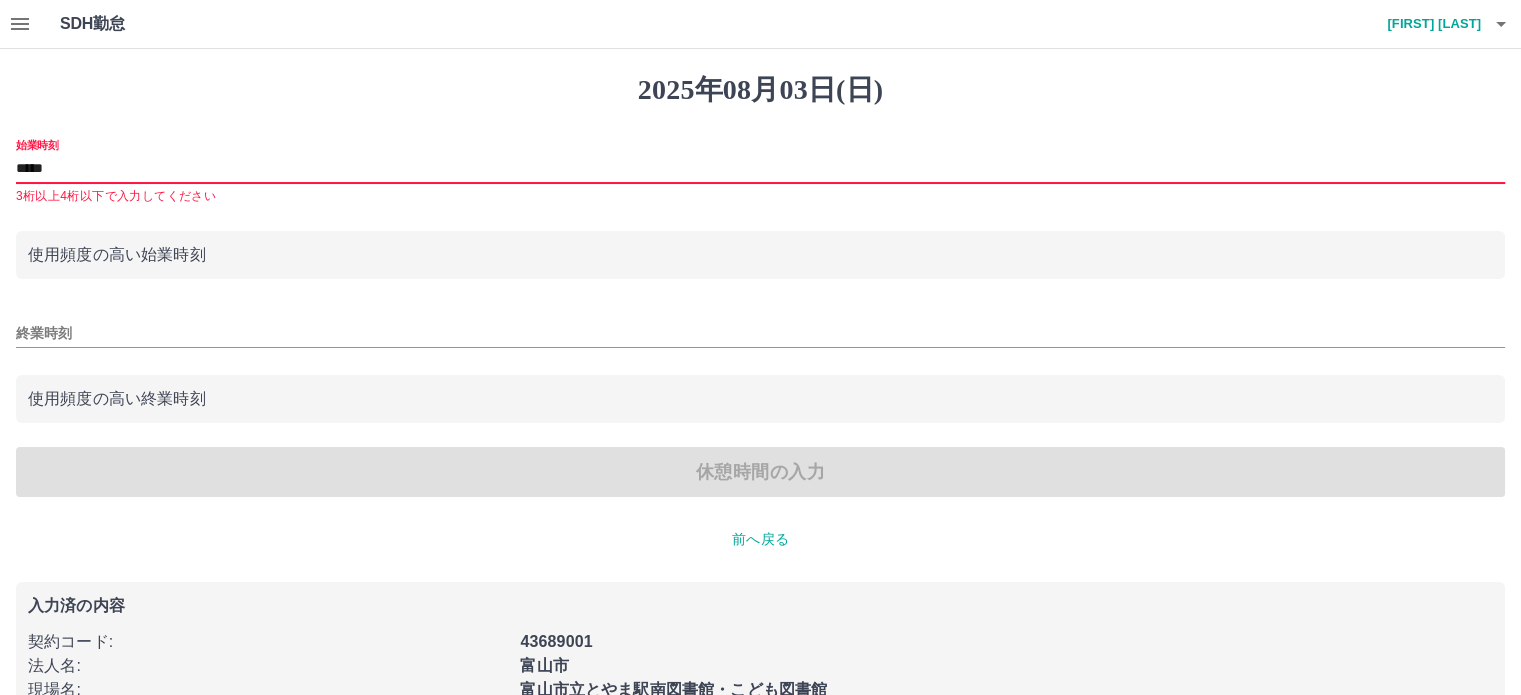type on "*****" 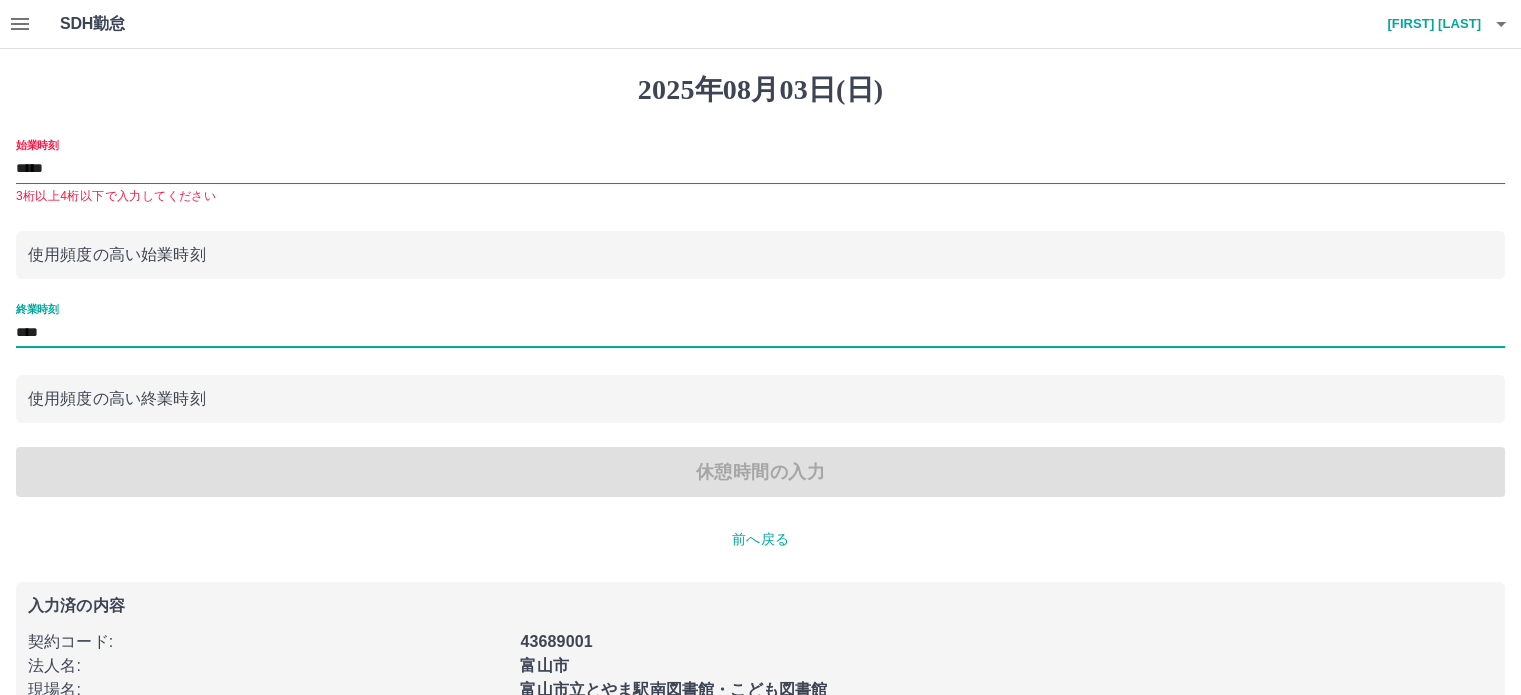 type on "****" 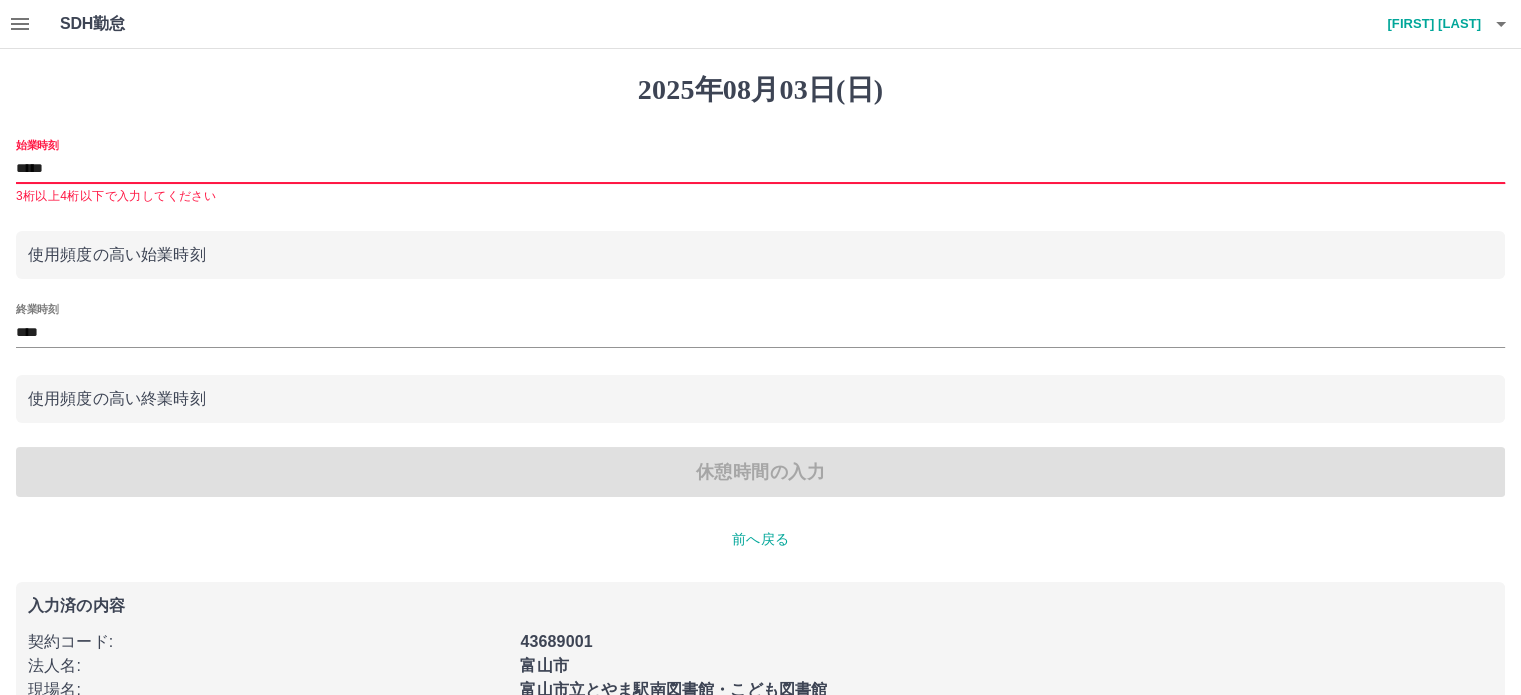 click on "*****" at bounding box center [760, 169] 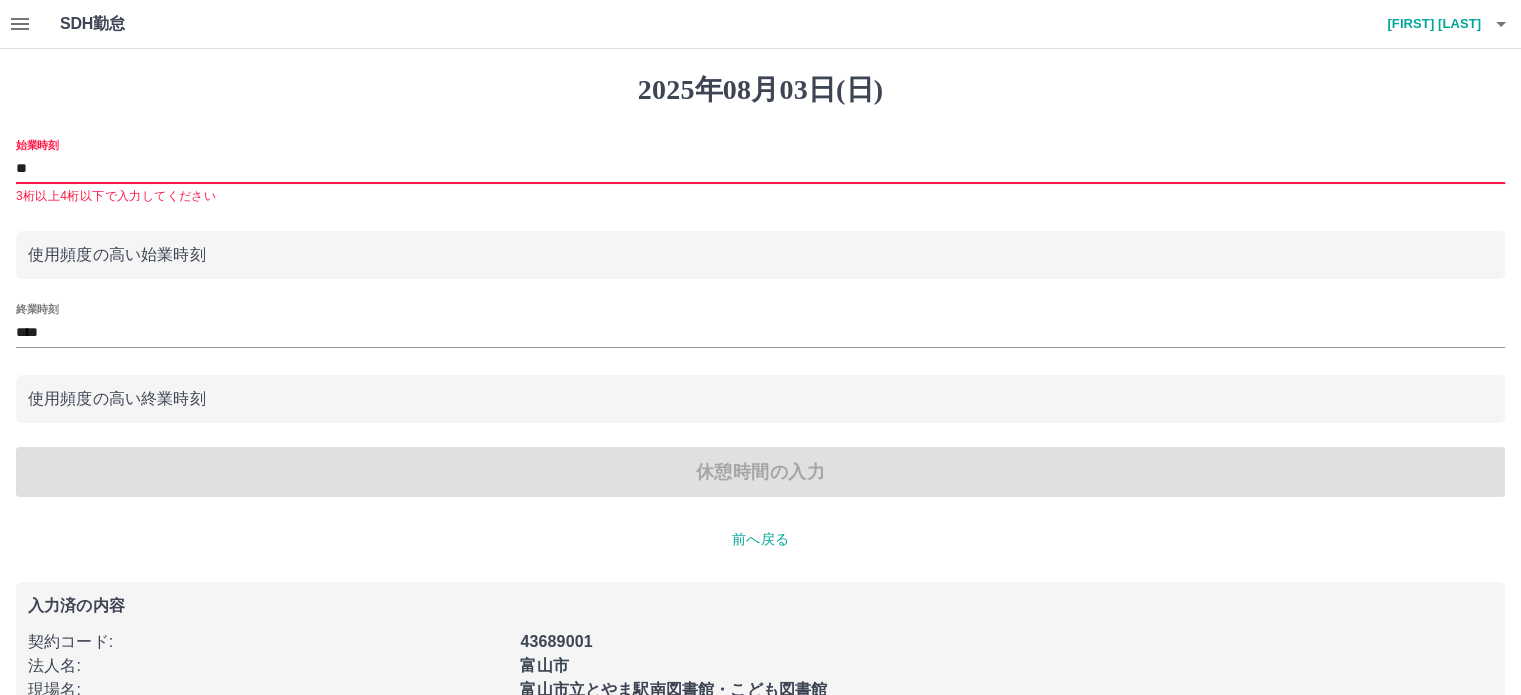 type on "*" 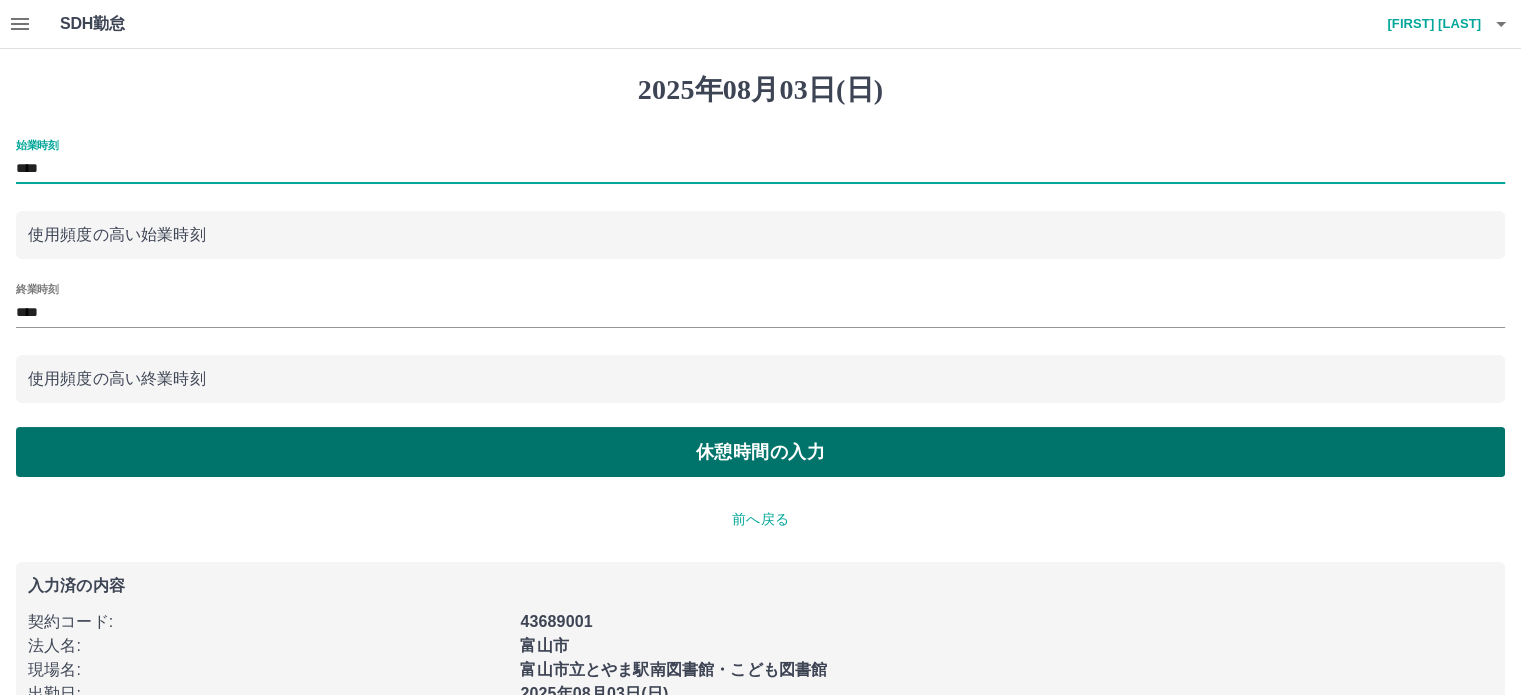 type on "****" 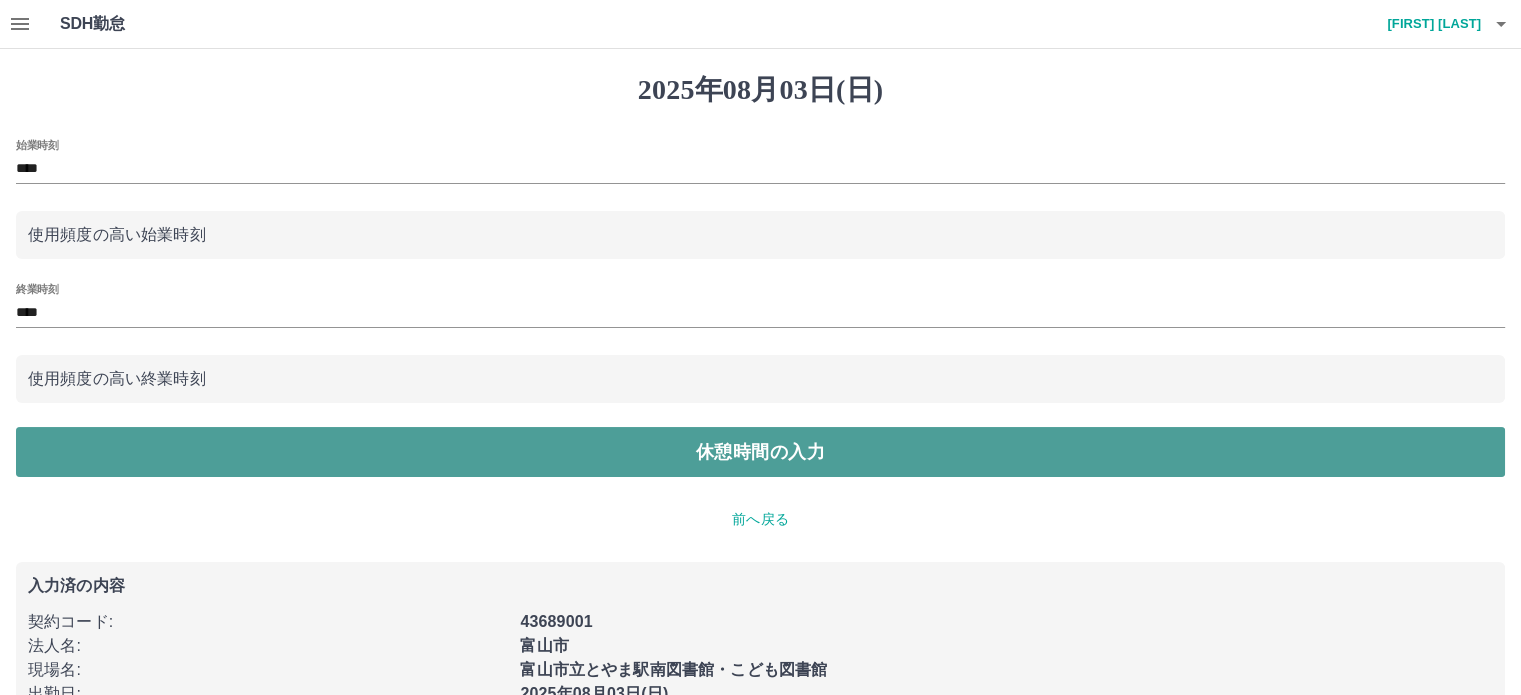 click on "休憩時間の入力" at bounding box center (760, 452) 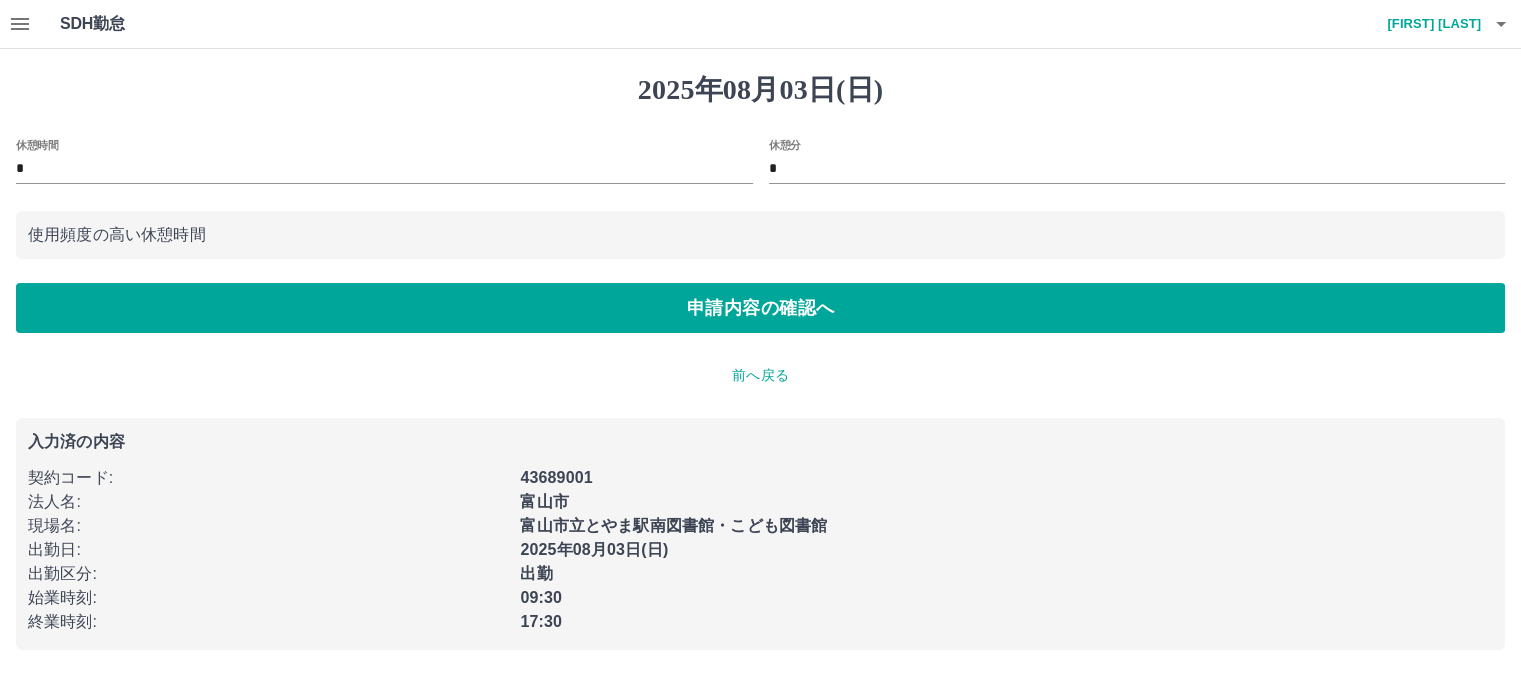 click on "使用頻度の高い休憩時間" at bounding box center [760, 235] 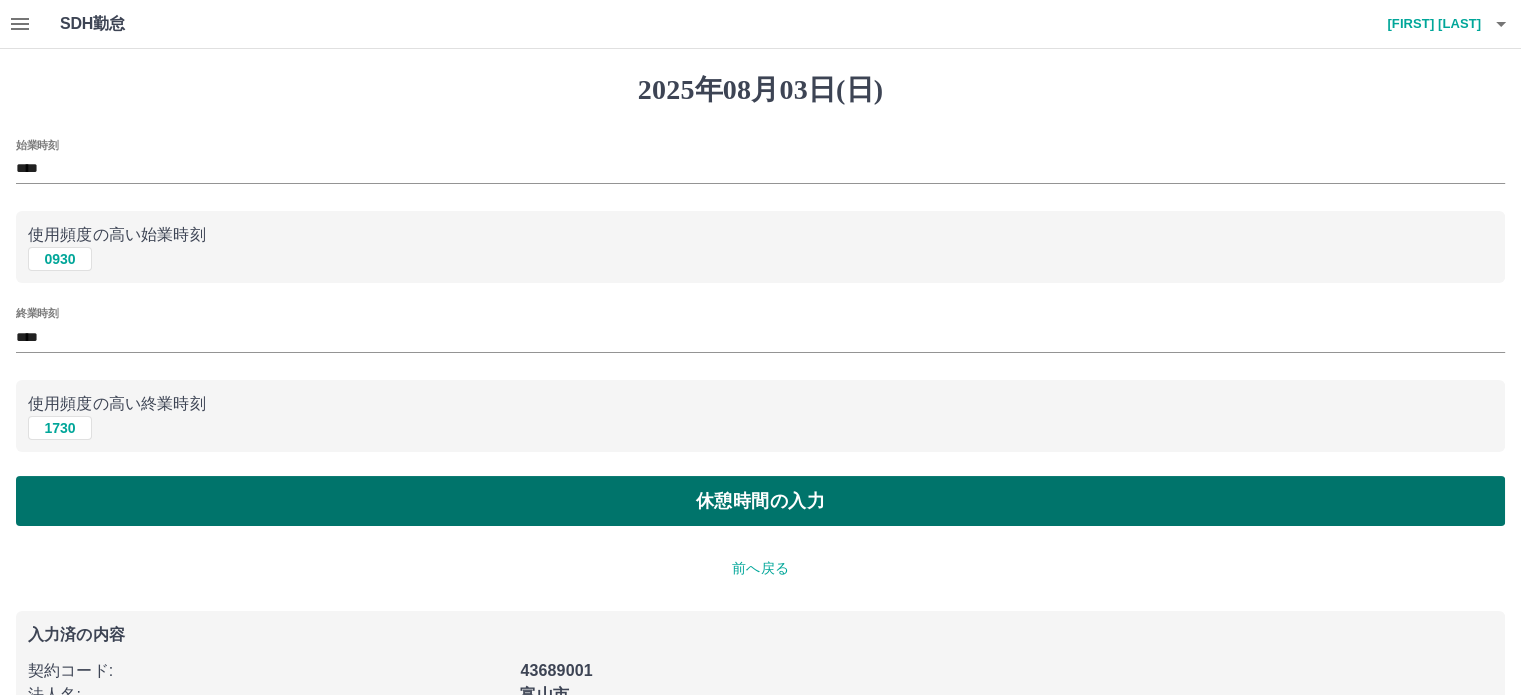 click on "休憩時間の入力" at bounding box center (760, 501) 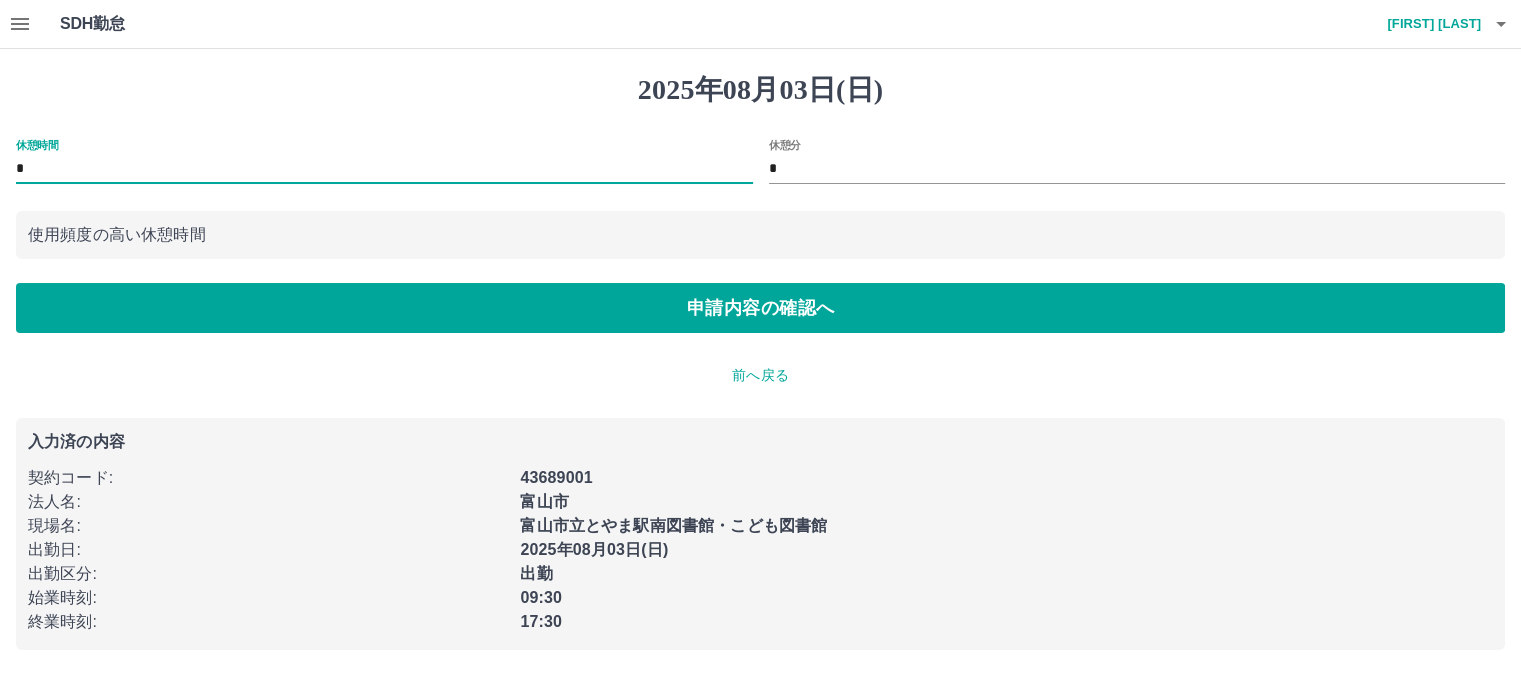 click on "*" at bounding box center [384, 169] 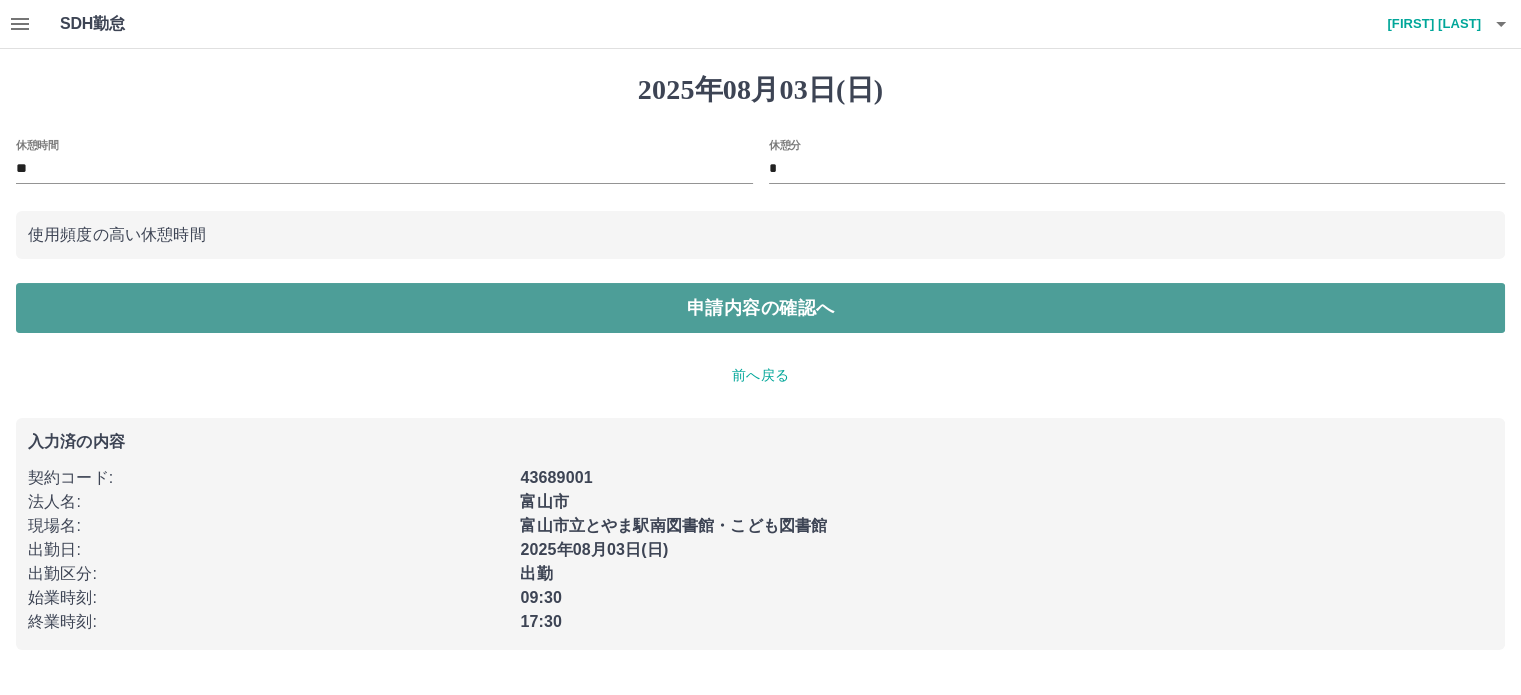 click on "申請内容の確認へ" at bounding box center (760, 308) 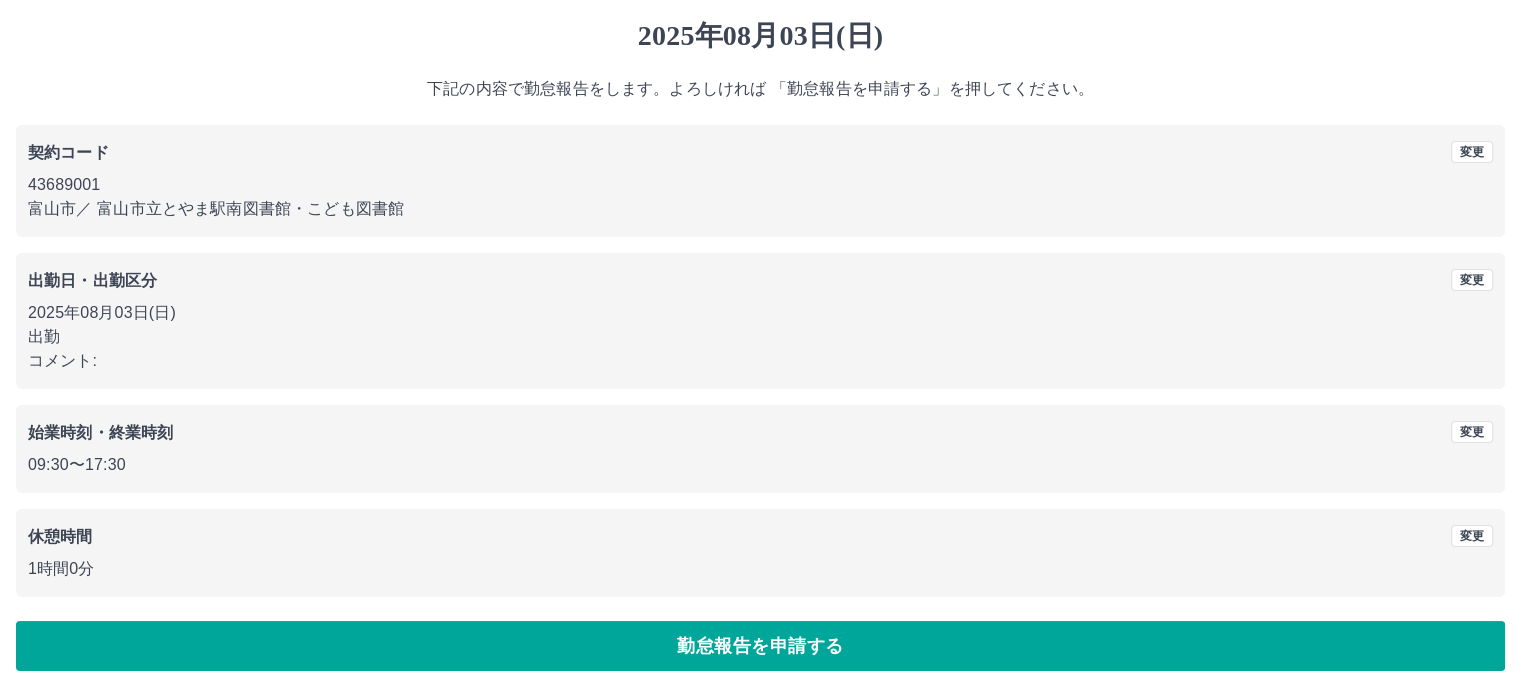 scroll, scrollTop: 89, scrollLeft: 0, axis: vertical 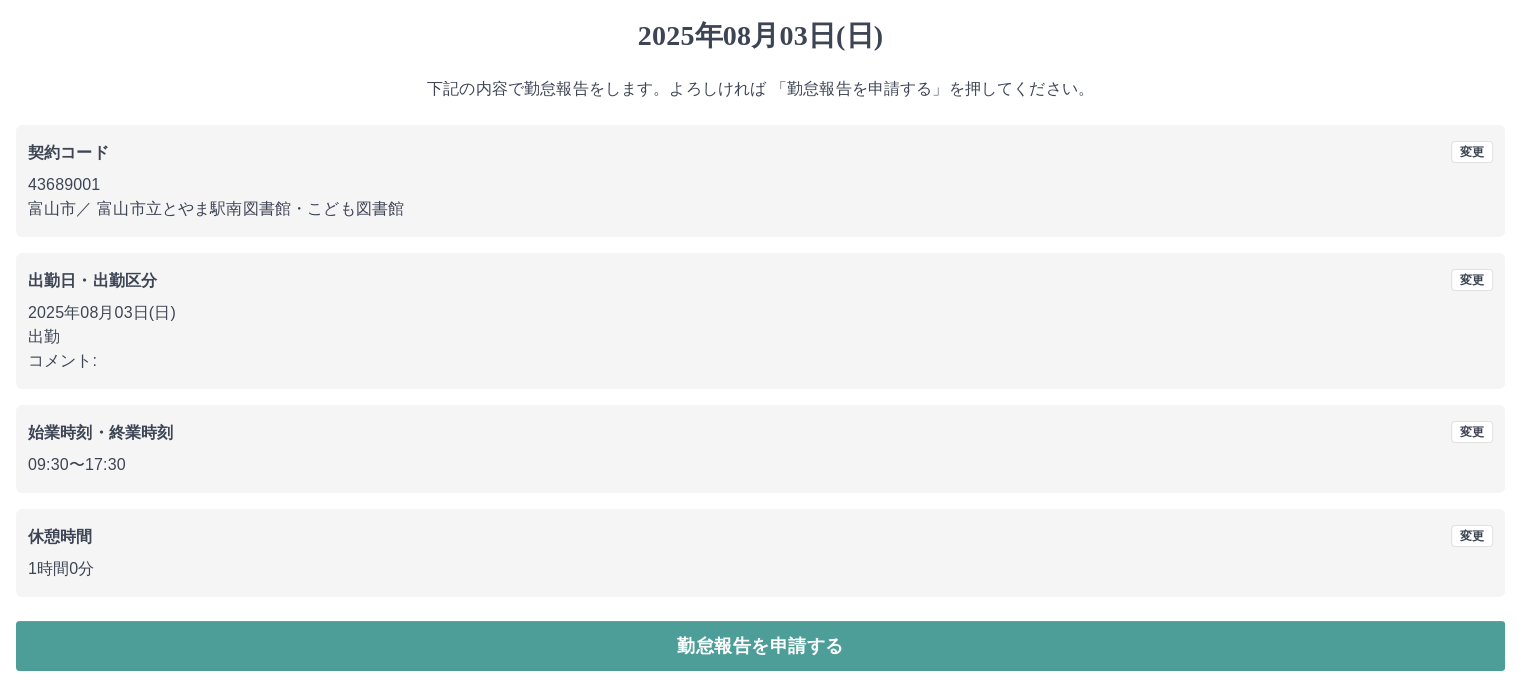 click on "勤怠報告を申請する" at bounding box center [760, 646] 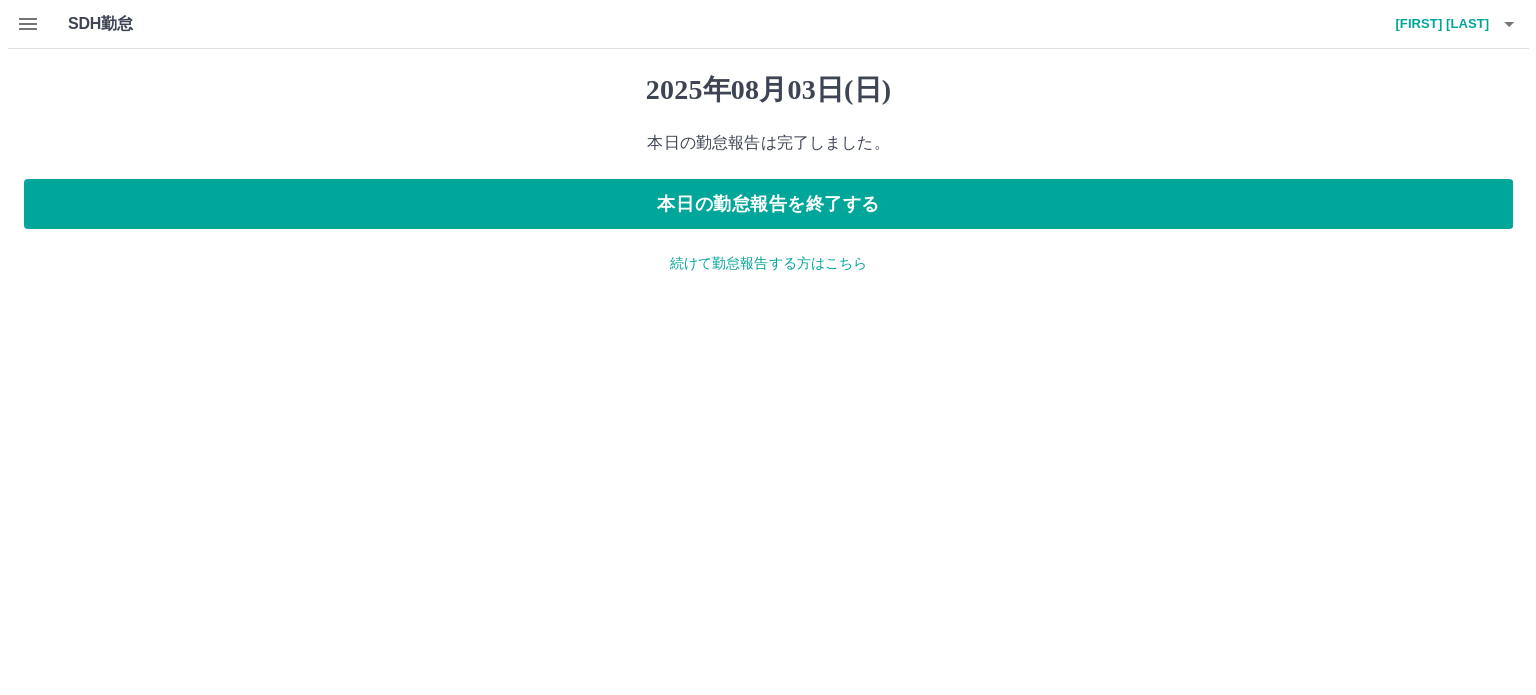 scroll, scrollTop: 0, scrollLeft: 0, axis: both 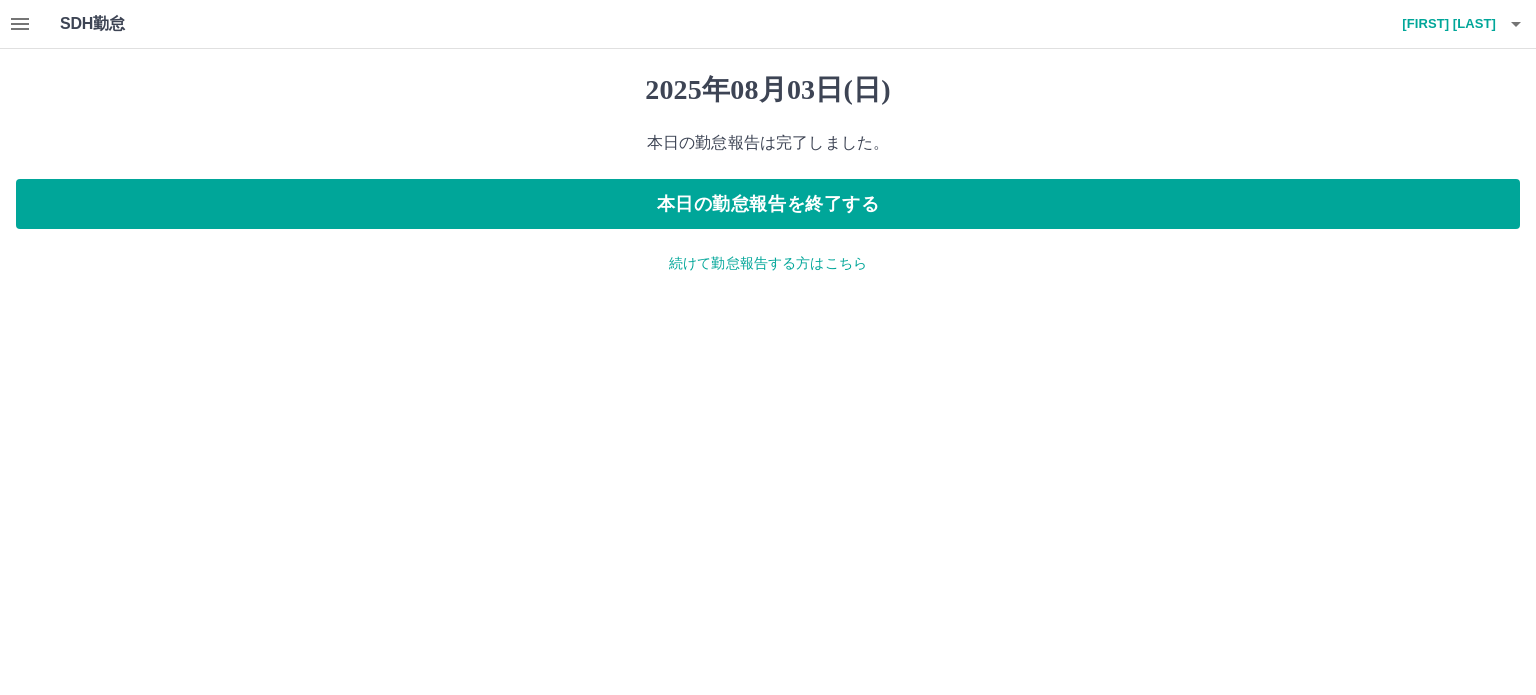 click on "続けて勤怠報告する方はこちら" at bounding box center (768, 263) 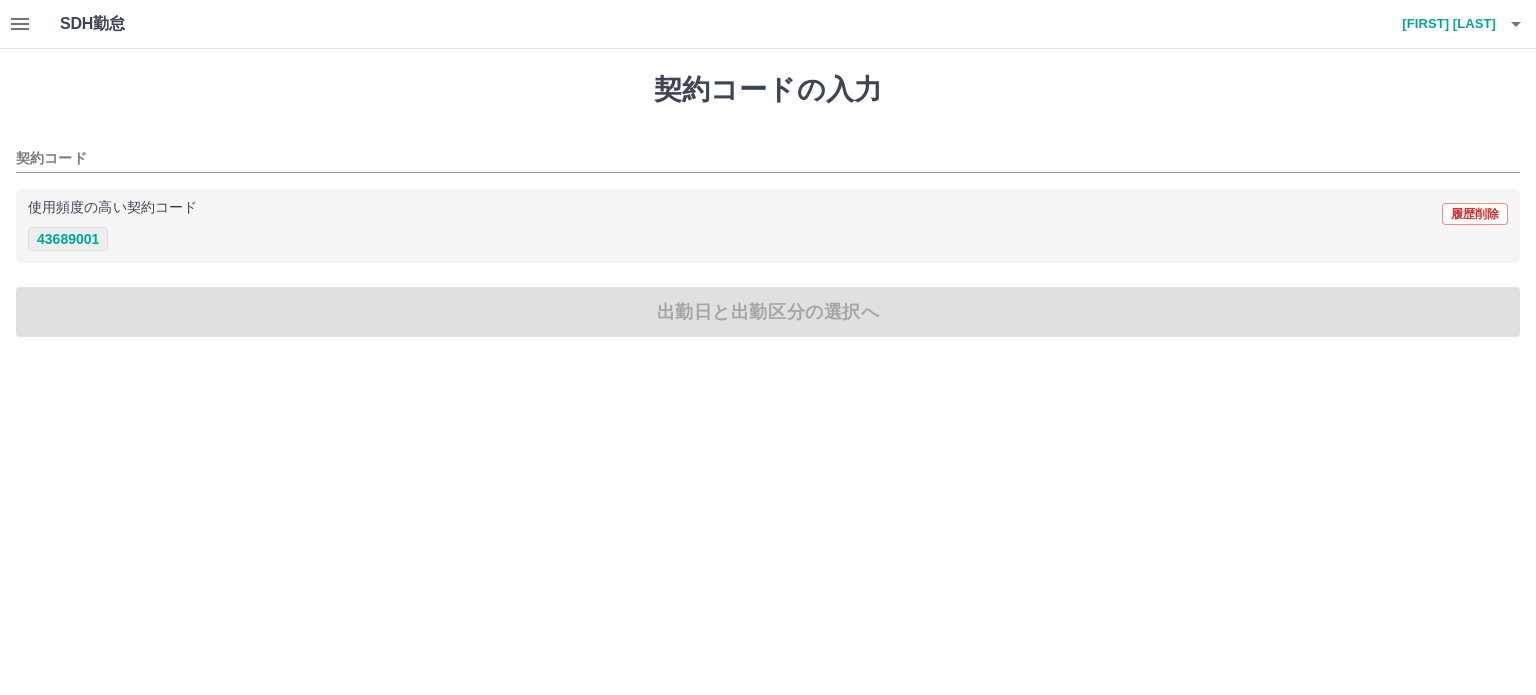 click on "43689001" at bounding box center (68, 239) 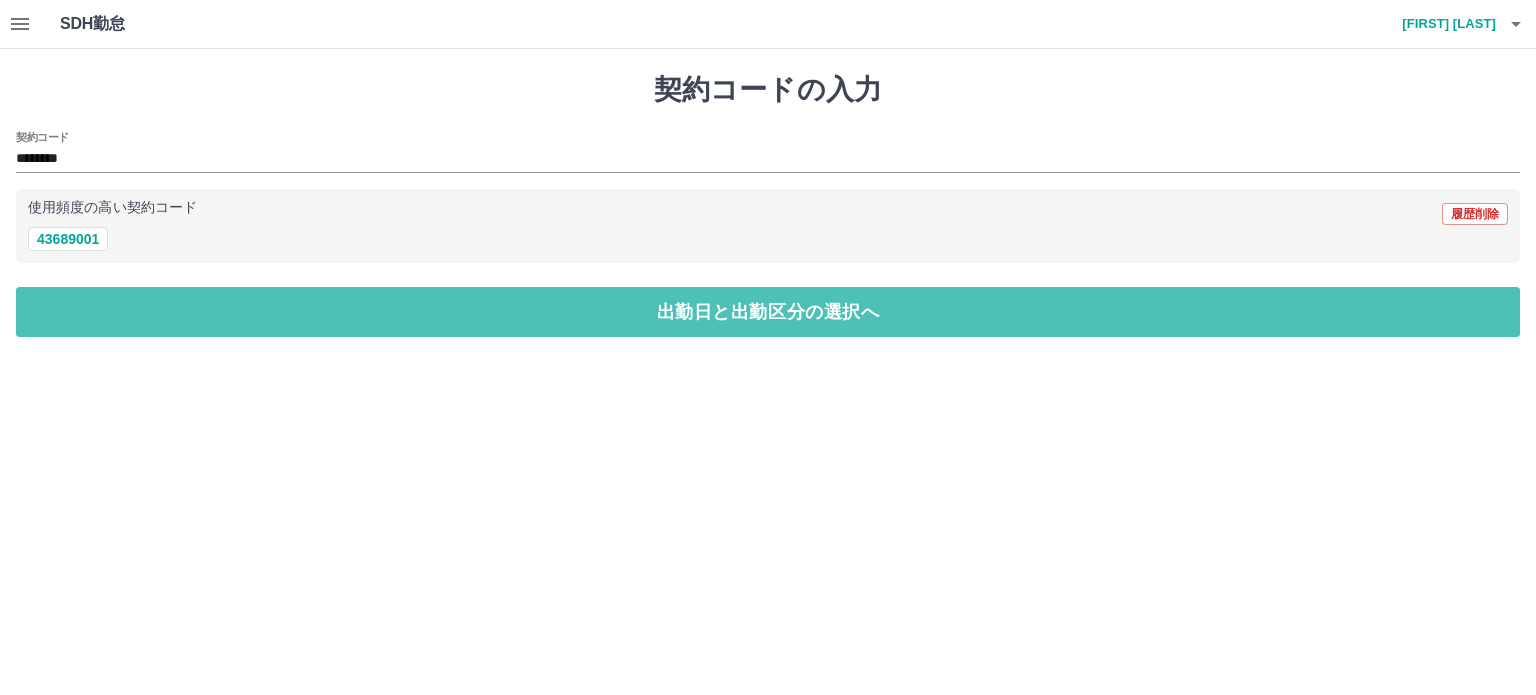click on "出勤日と出勤区分の選択へ" at bounding box center (768, 312) 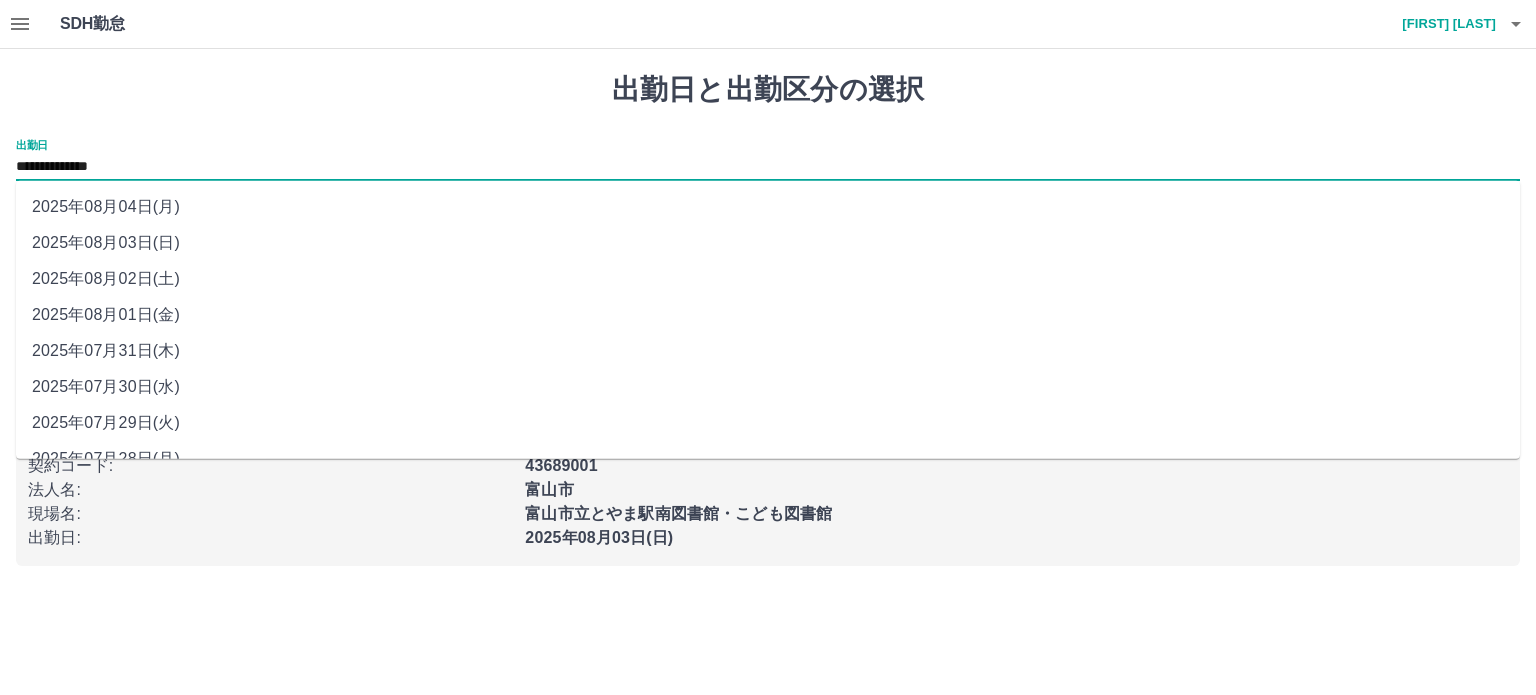 click on "**********" at bounding box center (768, 167) 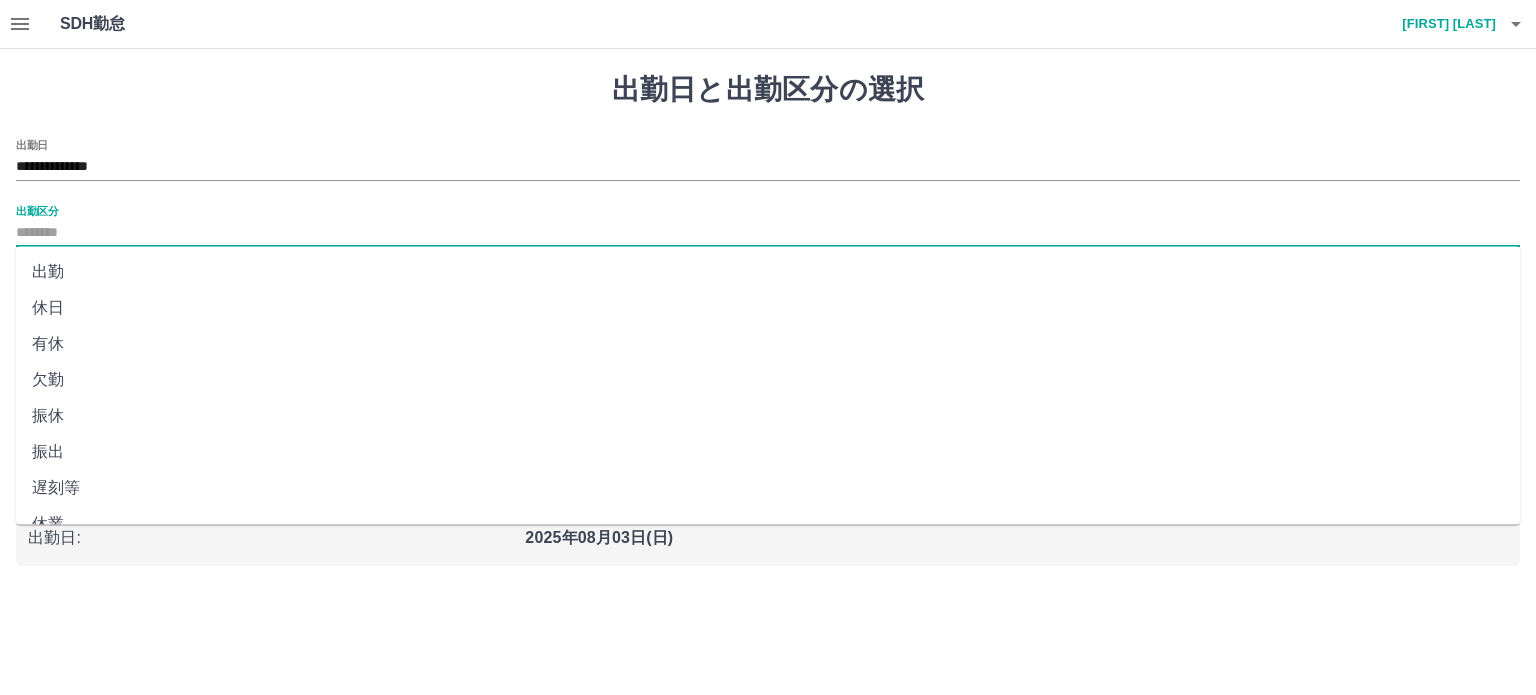 click on "出勤区分" at bounding box center (768, 233) 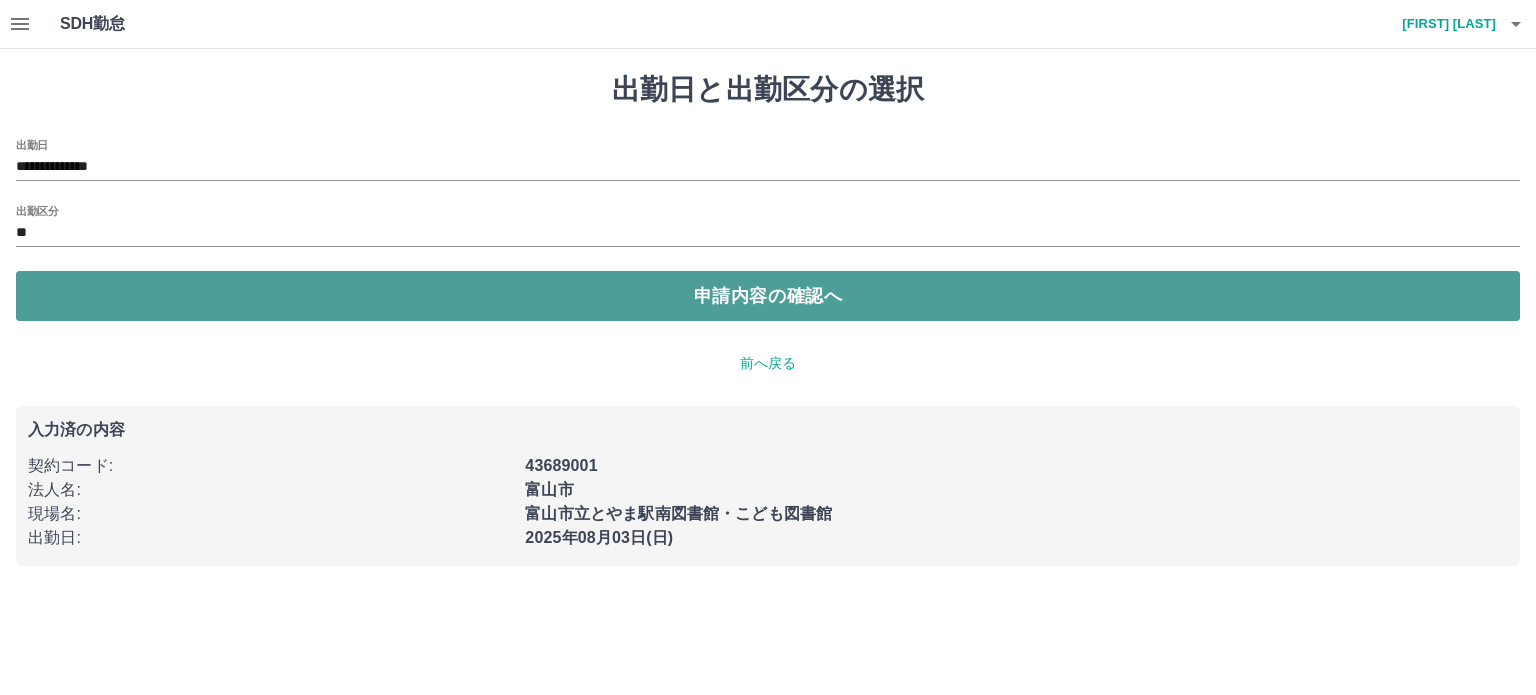 click on "申請内容の確認へ" at bounding box center [768, 296] 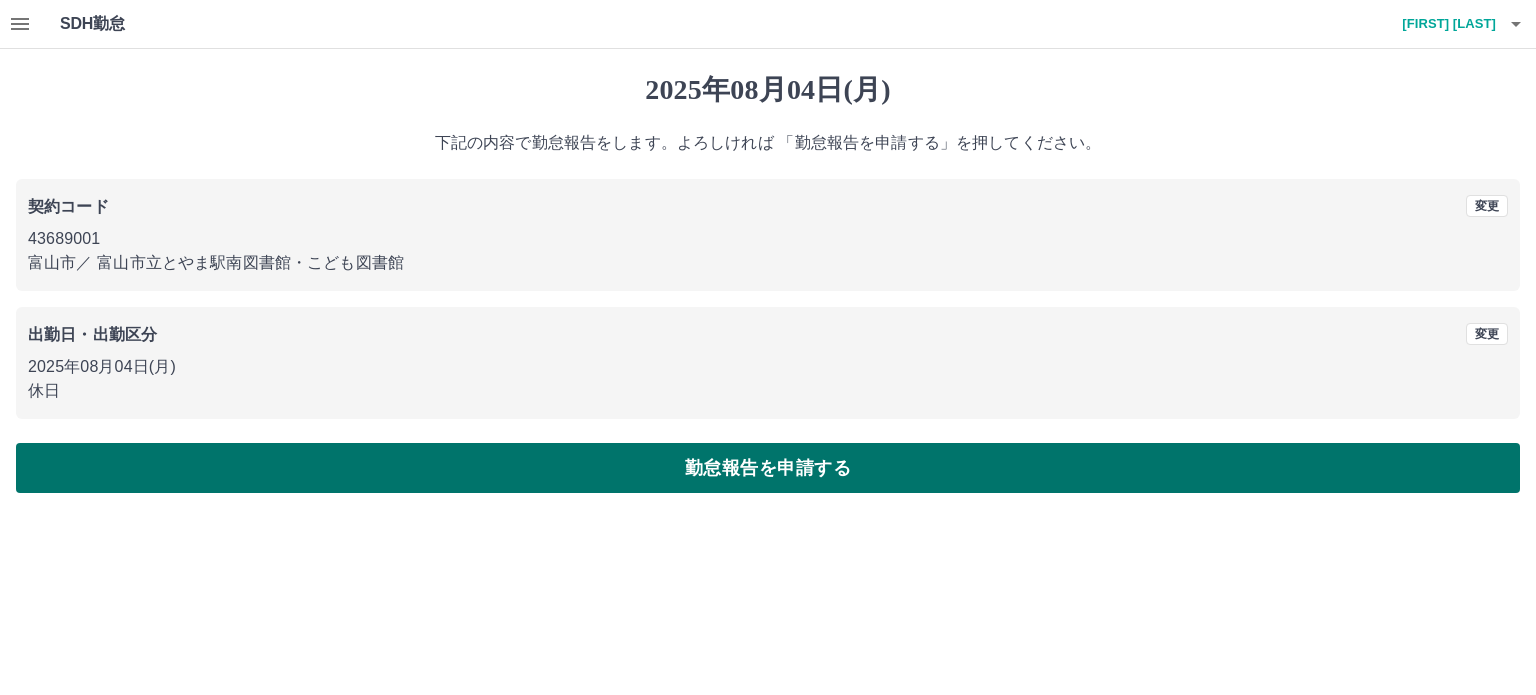 click on "勤怠報告を申請する" at bounding box center (768, 468) 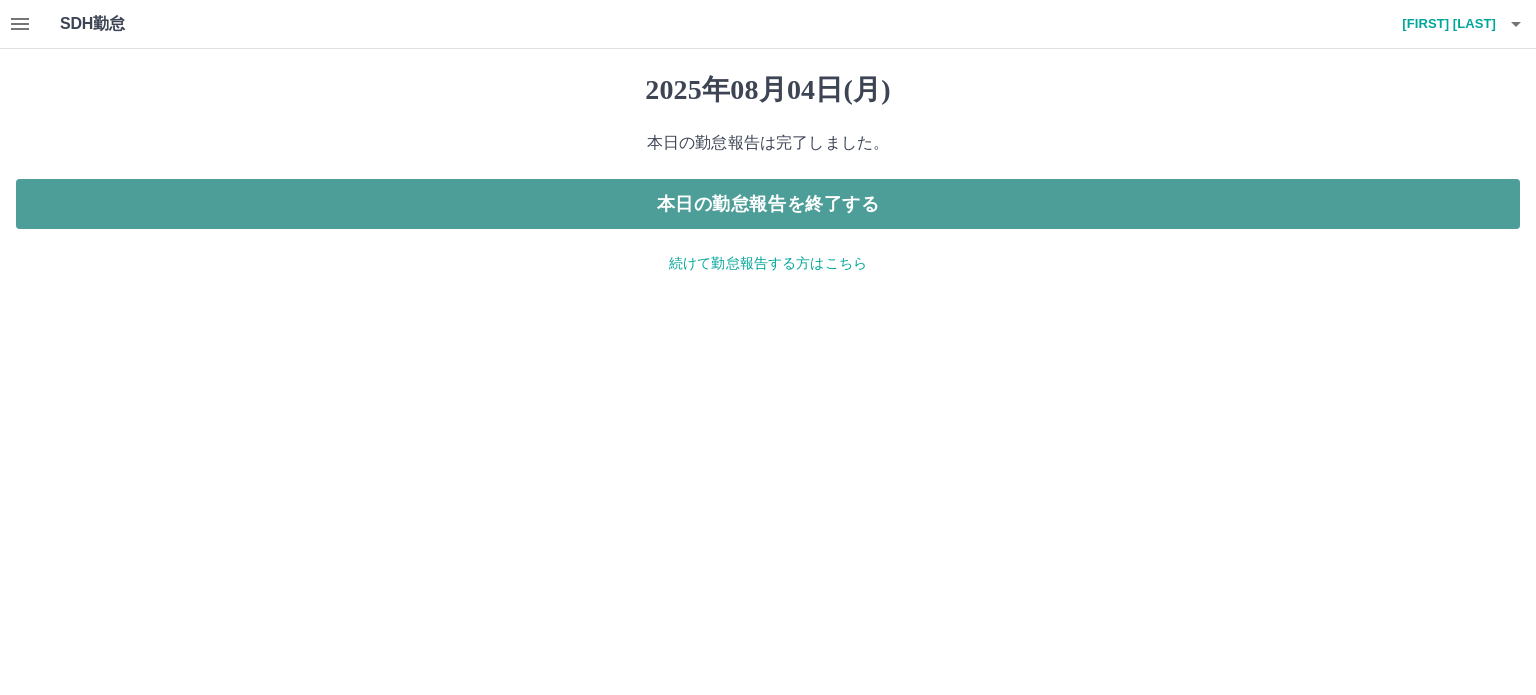 click on "本日の勤怠報告を終了する" at bounding box center [768, 204] 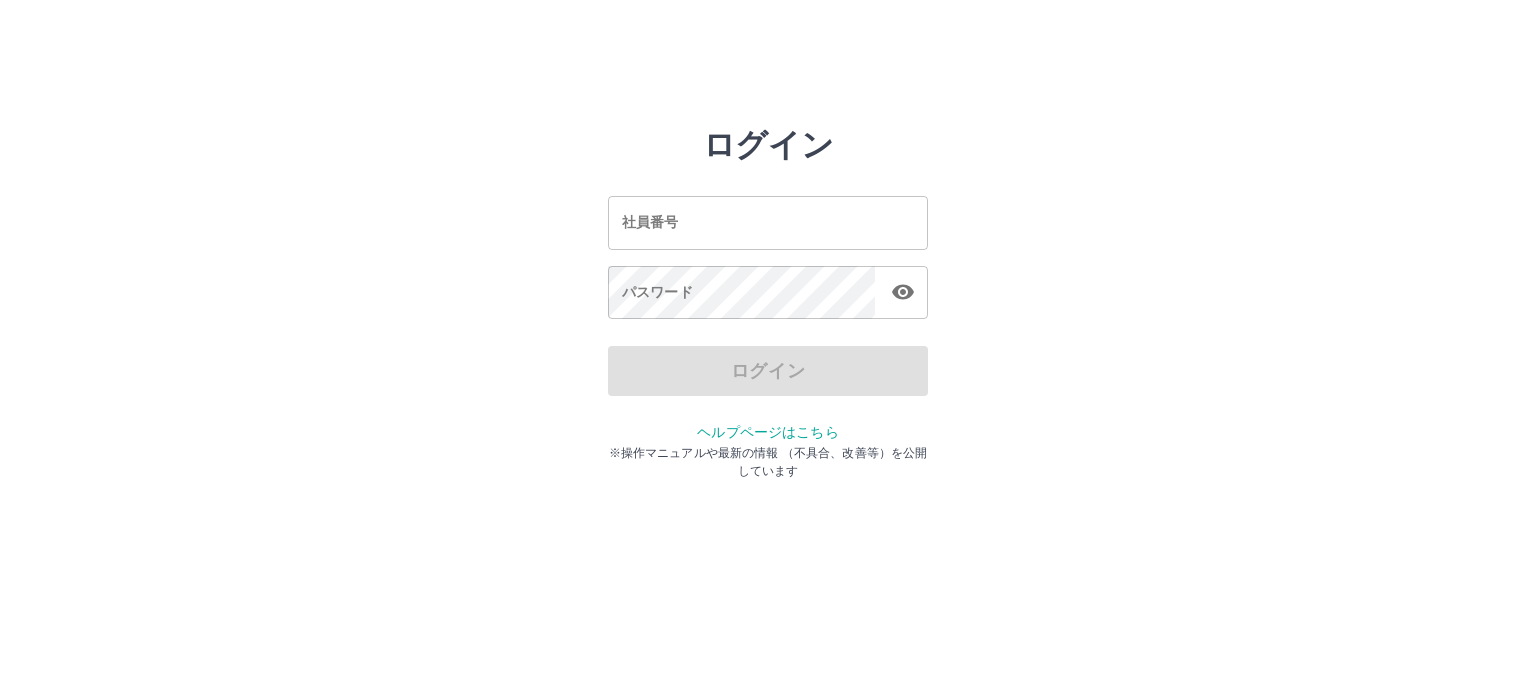 scroll, scrollTop: 0, scrollLeft: 0, axis: both 